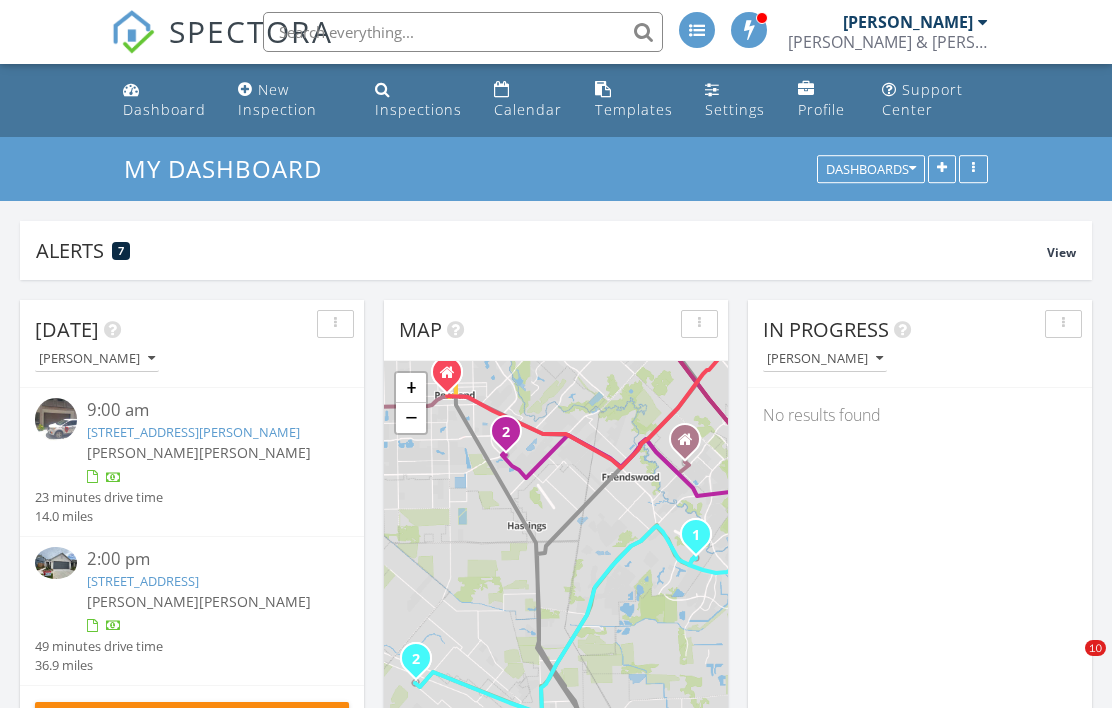 scroll, scrollTop: 768, scrollLeft: 0, axis: vertical 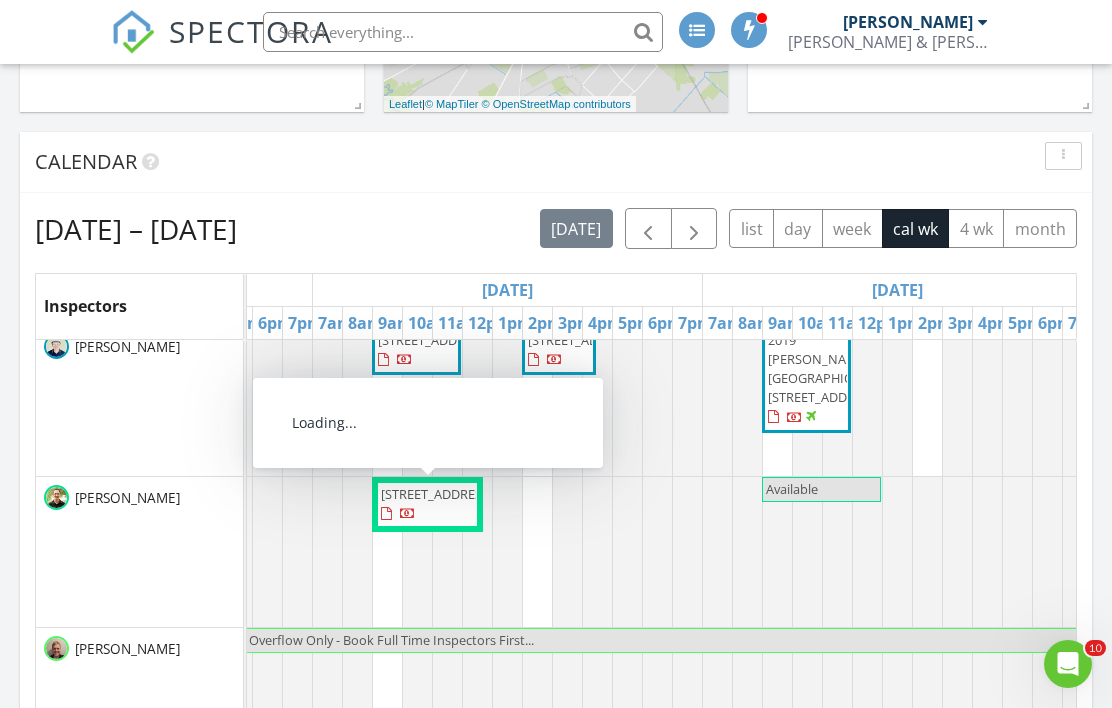 click on "[STREET_ADDRESS]" at bounding box center (437, 494) 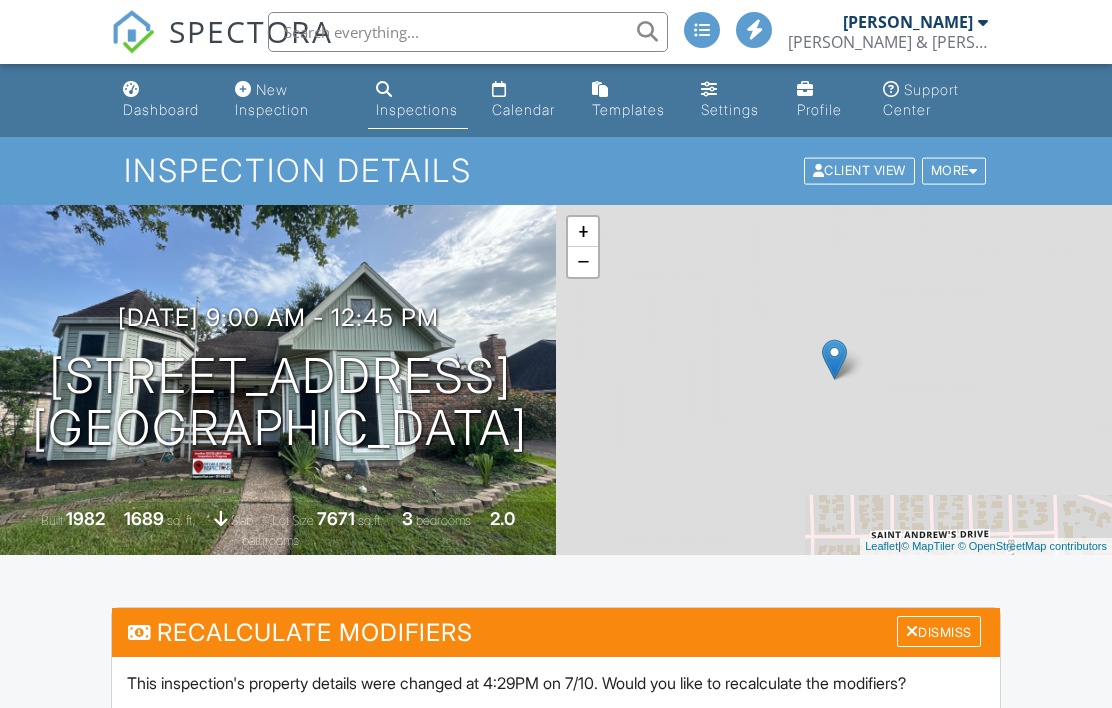 scroll, scrollTop: 0, scrollLeft: 0, axis: both 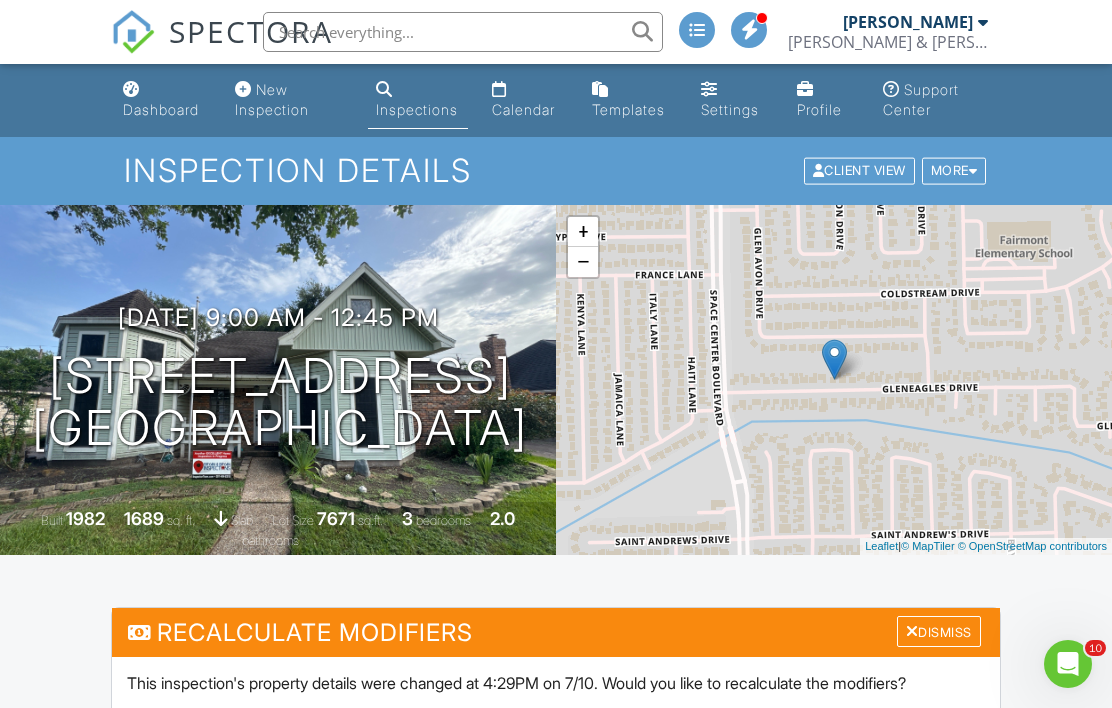 click on "Inspections" at bounding box center [417, 109] 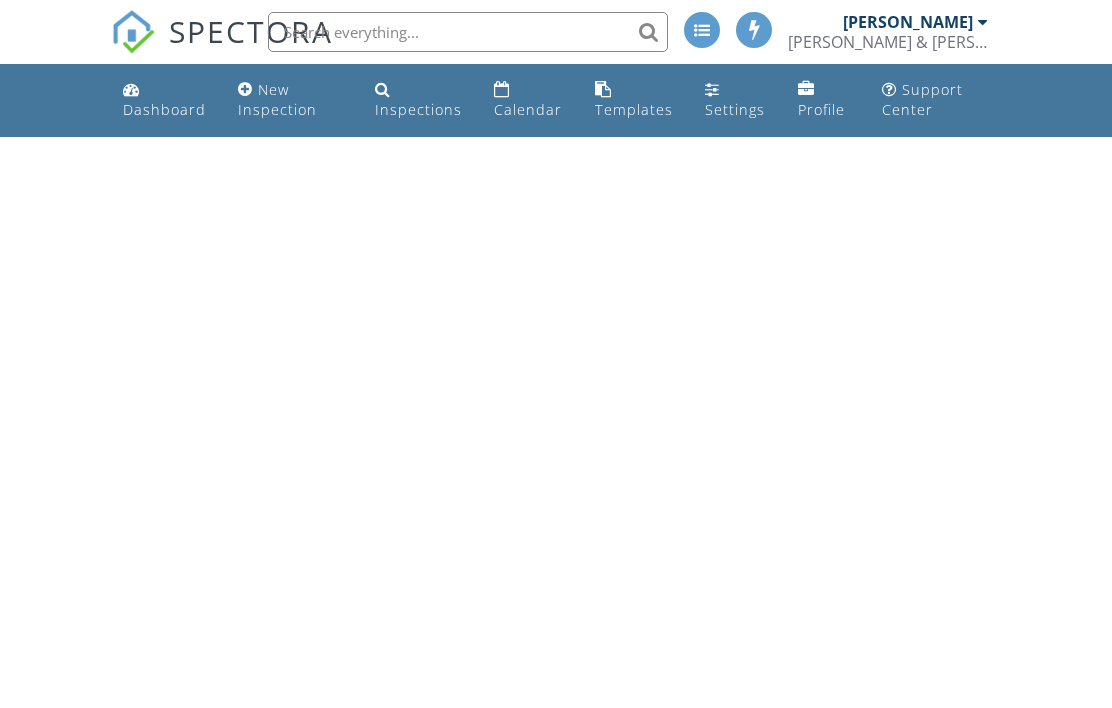 scroll, scrollTop: 0, scrollLeft: 0, axis: both 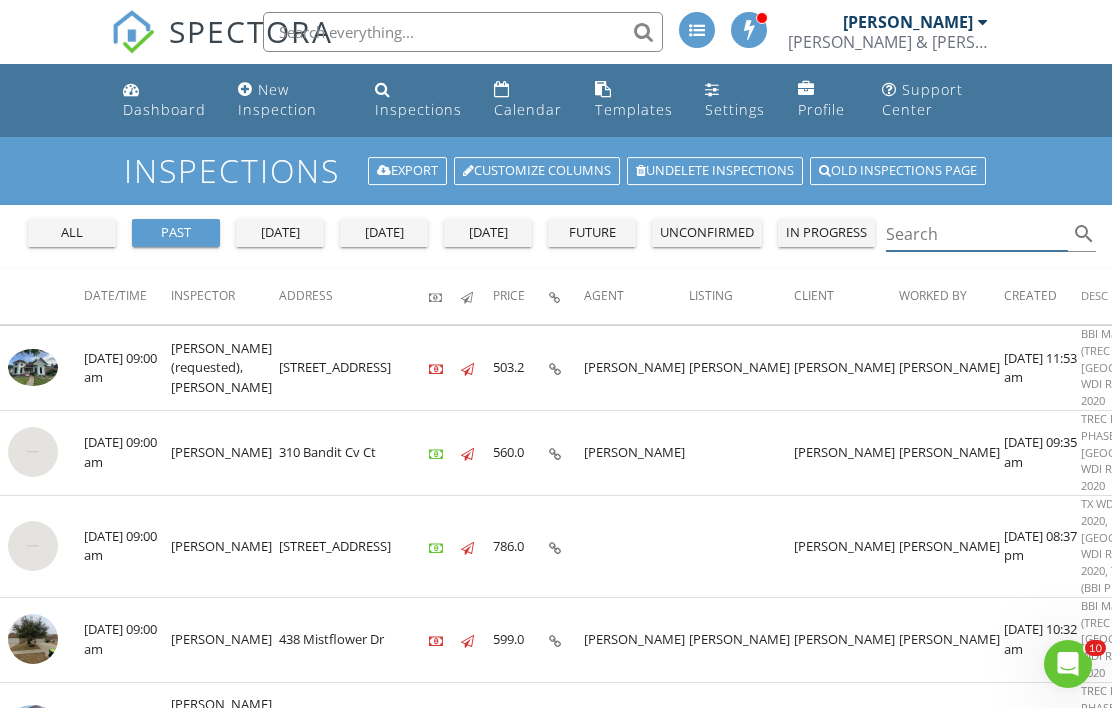 click at bounding box center (977, 234) 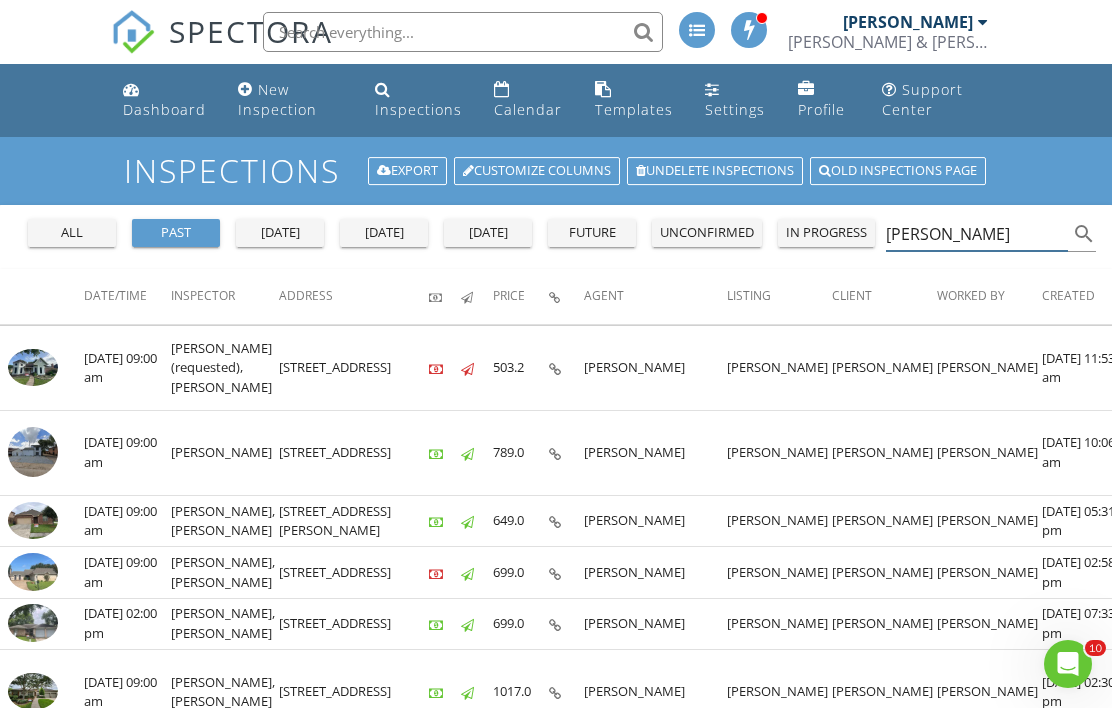 click on "Glenn" at bounding box center [977, 234] 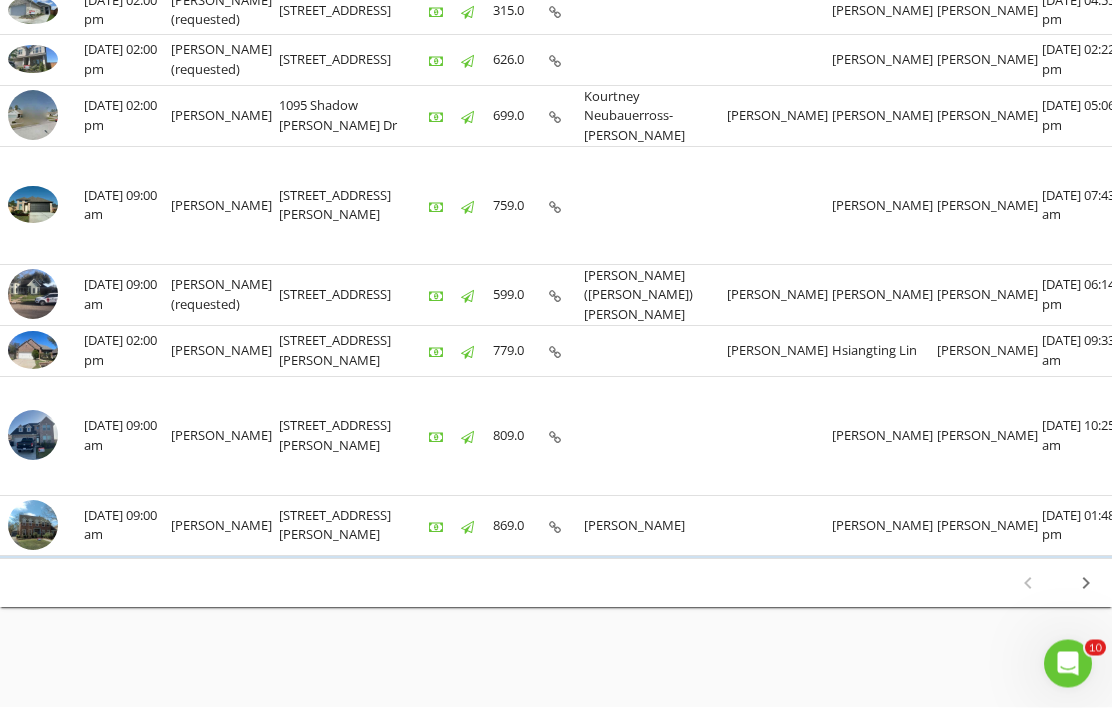 scroll, scrollTop: 1799, scrollLeft: 0, axis: vertical 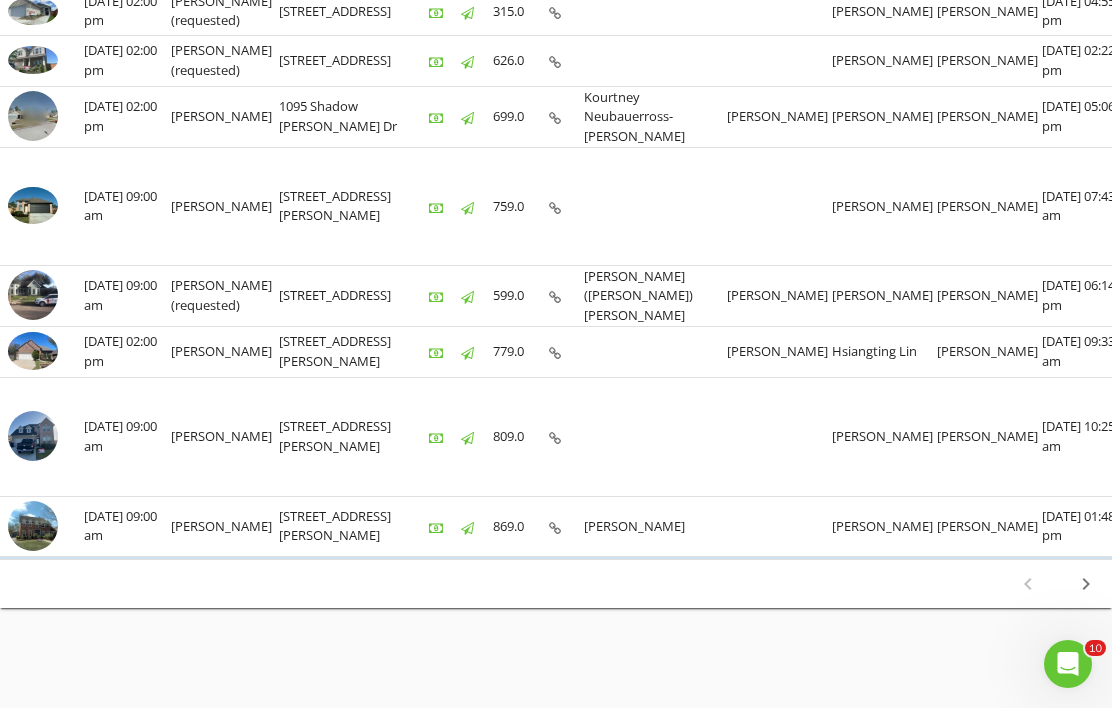 type on "Glene" 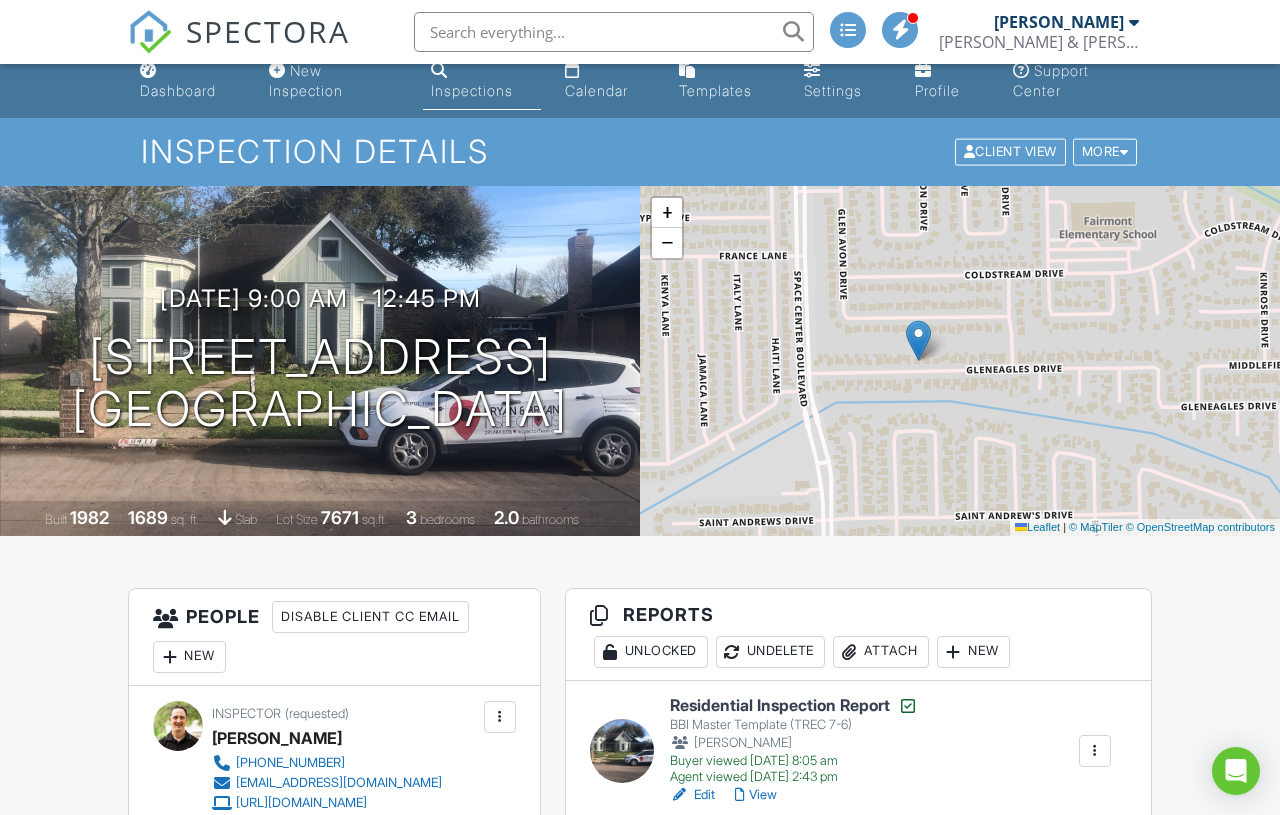scroll, scrollTop: 19, scrollLeft: 0, axis: vertical 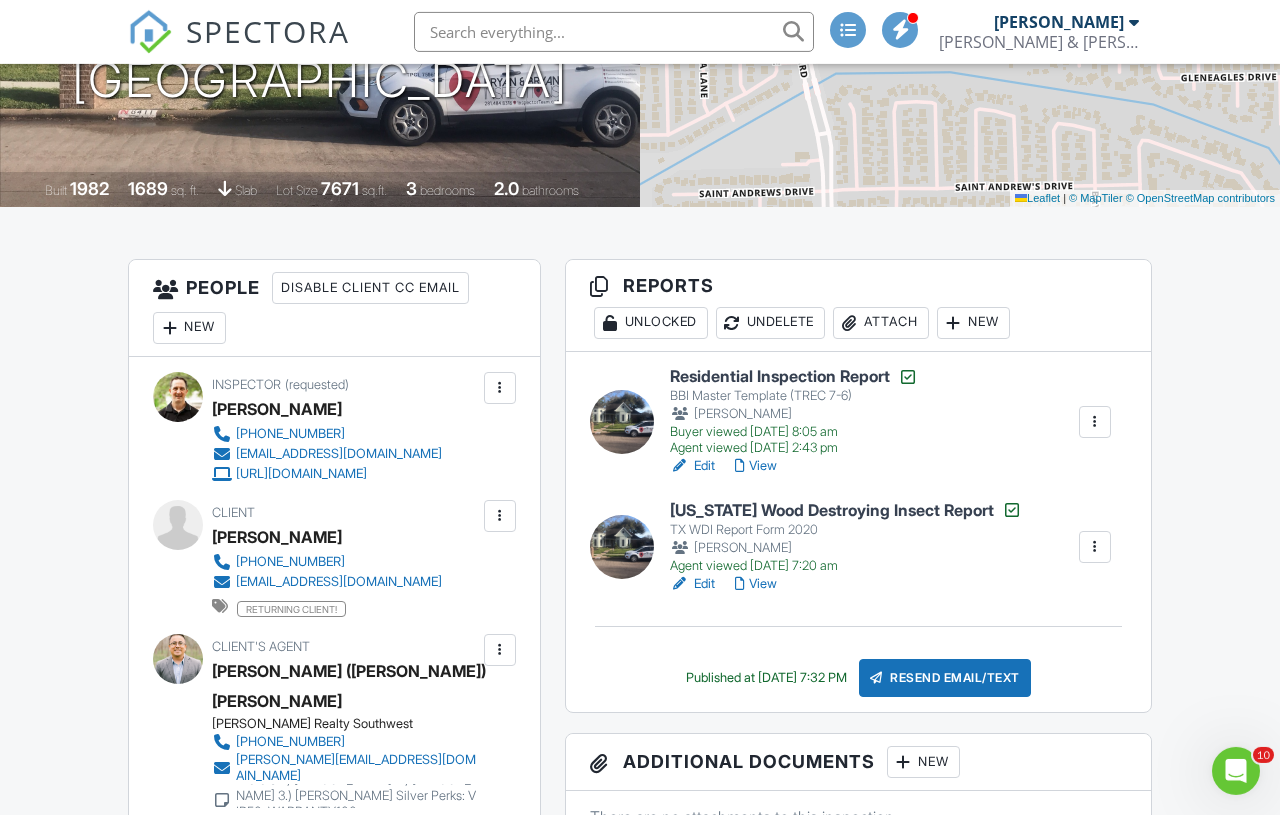 click on "View" at bounding box center (756, 466) 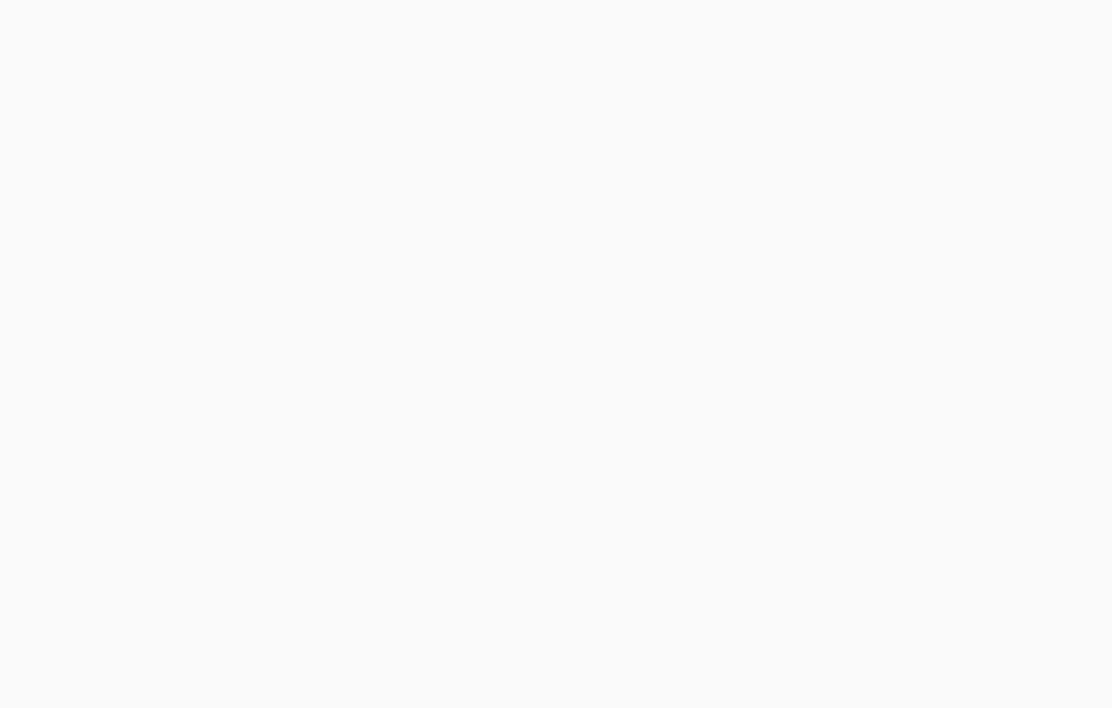 scroll, scrollTop: 0, scrollLeft: 0, axis: both 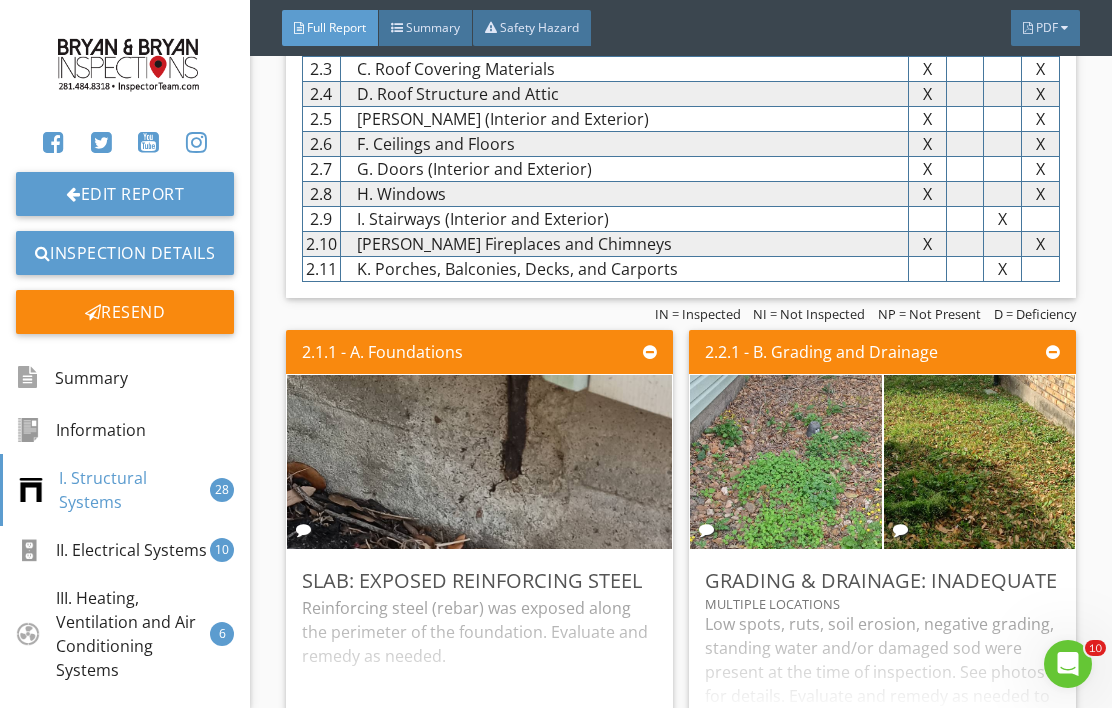 click at bounding box center [979, 461] 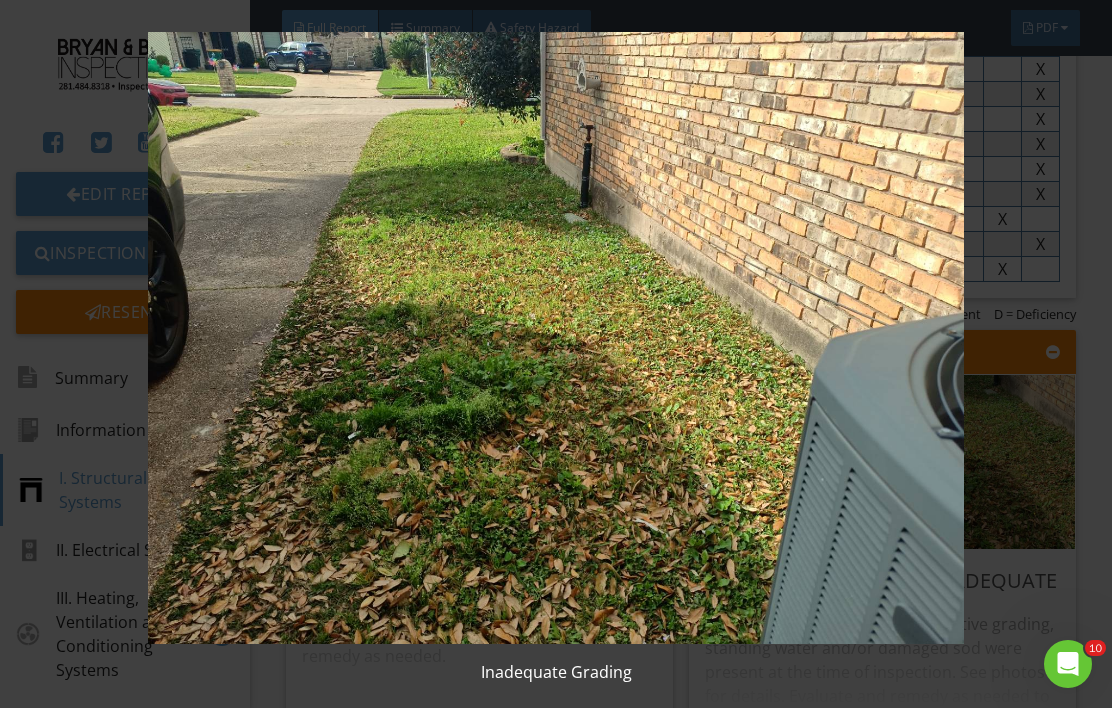 click at bounding box center (556, 338) 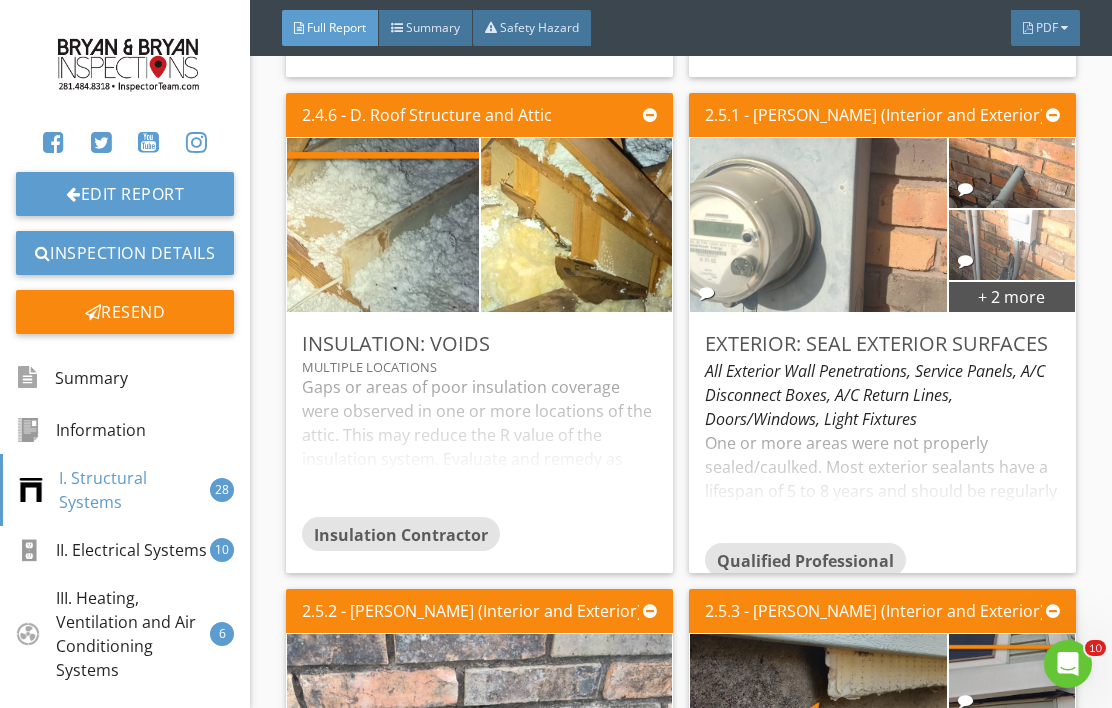 scroll, scrollTop: 4375, scrollLeft: 0, axis: vertical 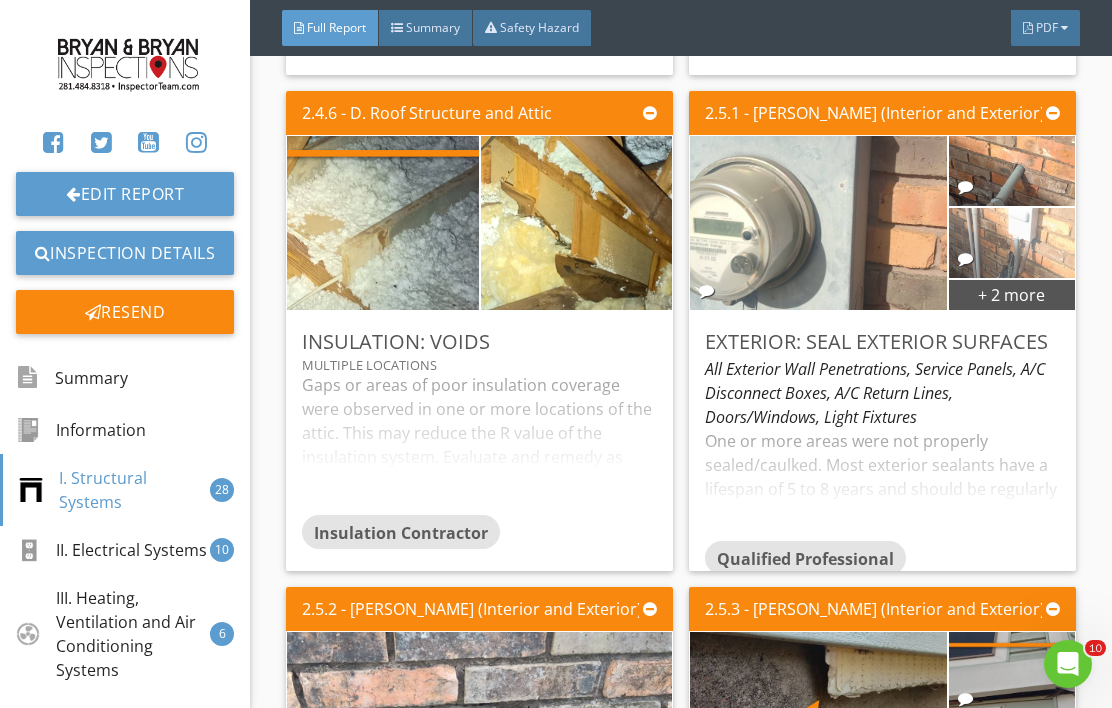 click on "+ 2 more" at bounding box center (1012, 294) 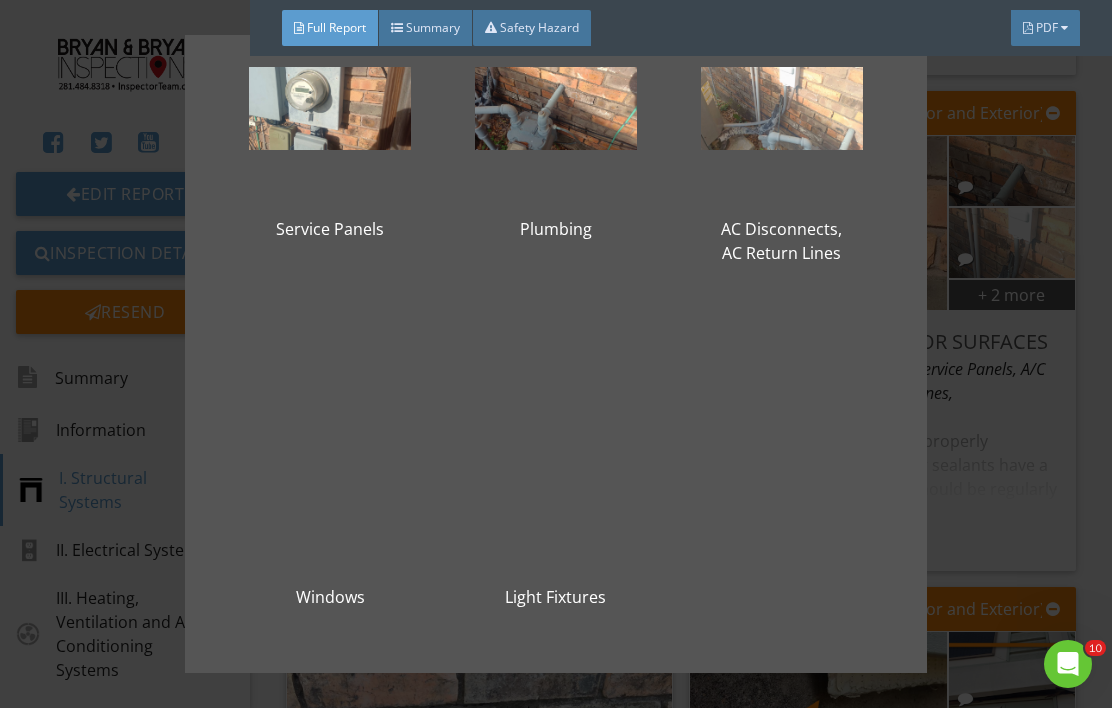 scroll, scrollTop: 132, scrollLeft: 0, axis: vertical 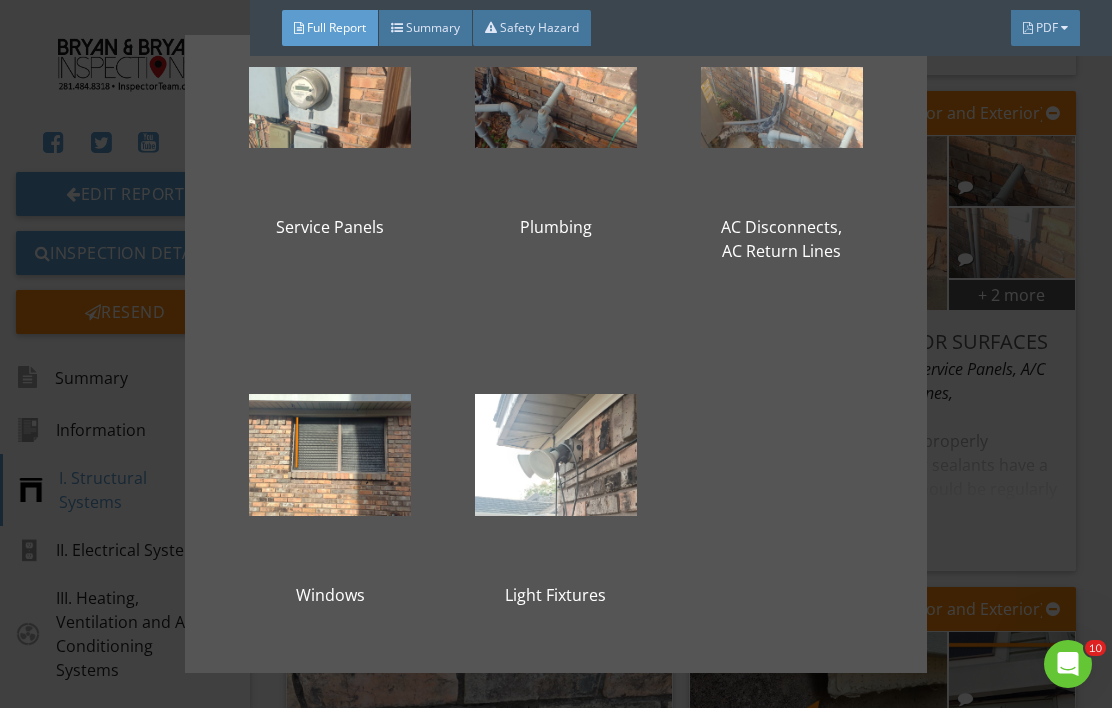 click on "Service Panels
Plumbing
AC Disconnects, AC Return Lines
Windows
Light Fixtures" at bounding box center (556, 354) 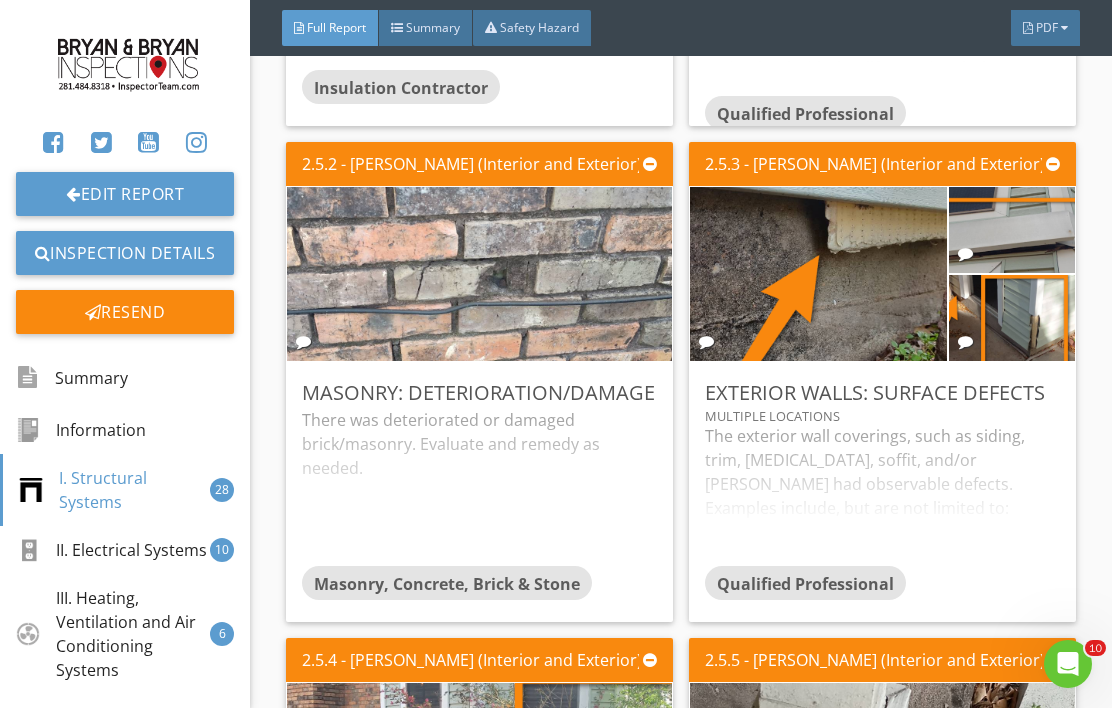 scroll, scrollTop: 4821, scrollLeft: 0, axis: vertical 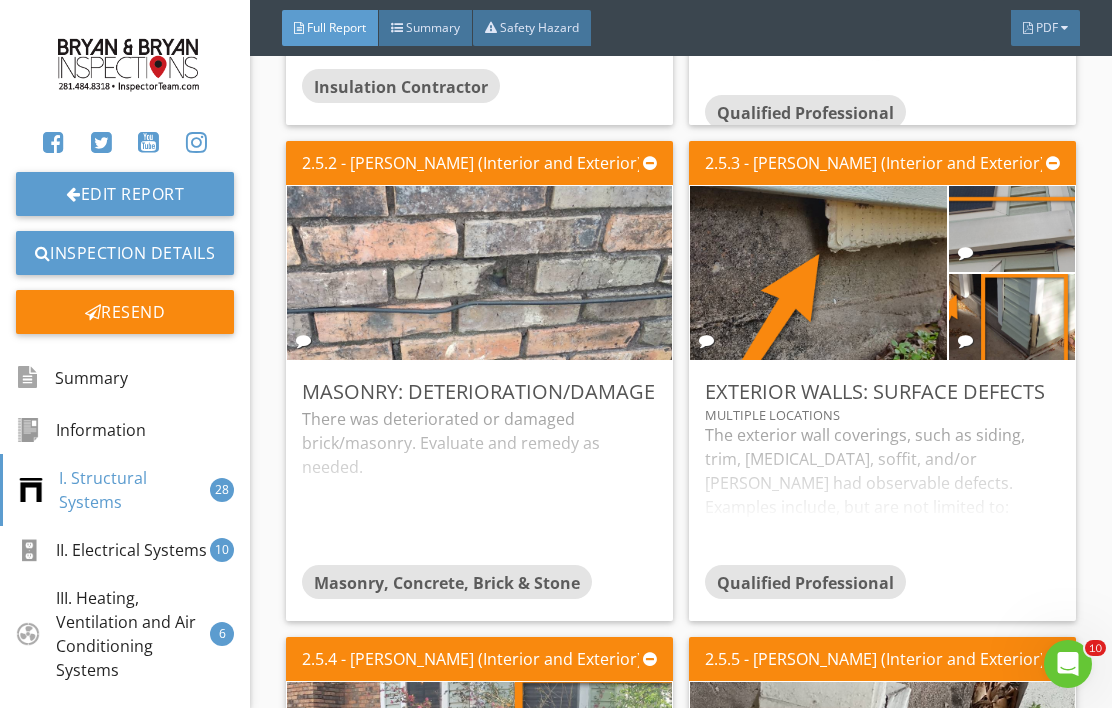 click at bounding box center (480, 273) 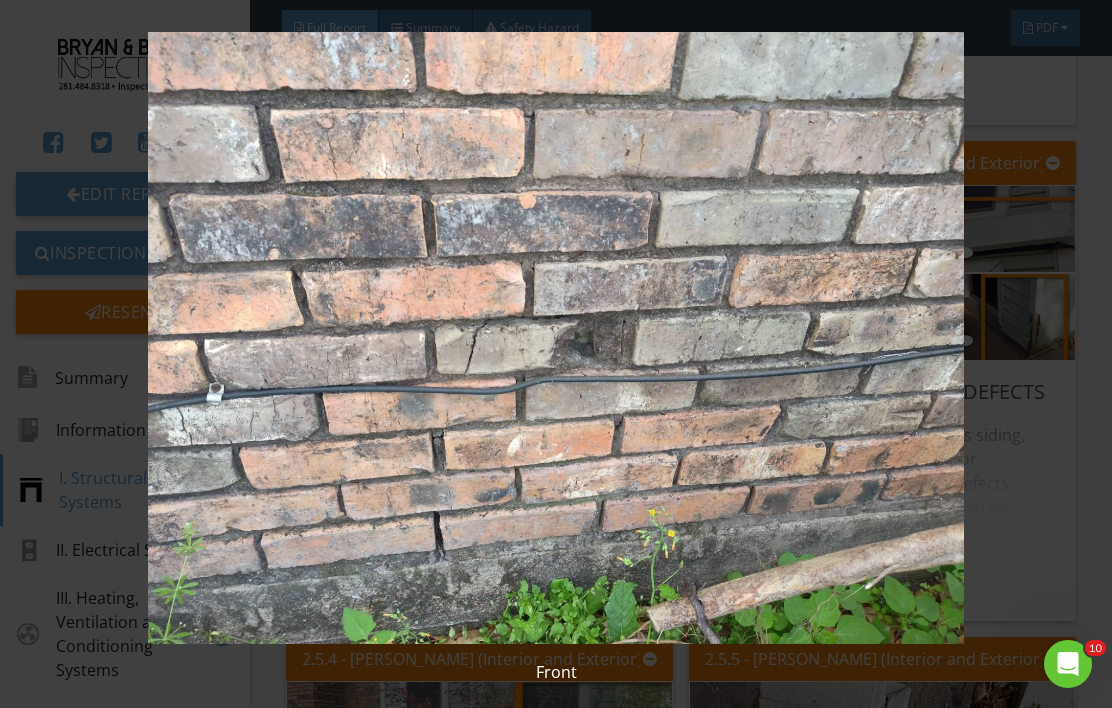click at bounding box center (556, 338) 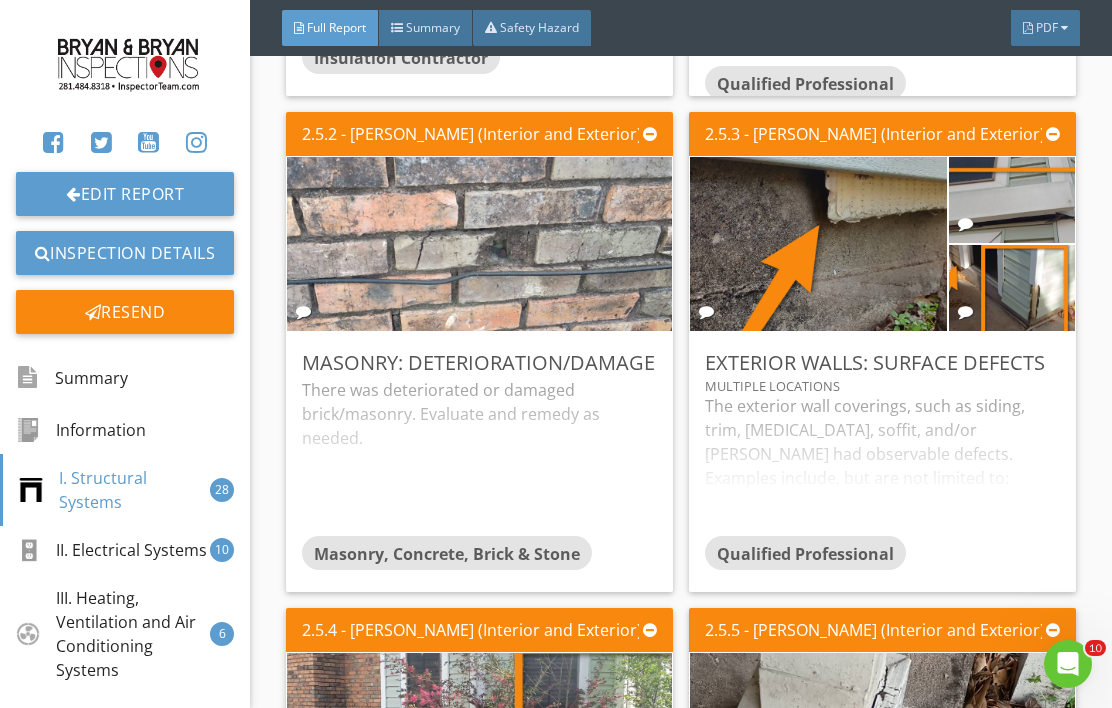 scroll, scrollTop: 4823, scrollLeft: 0, axis: vertical 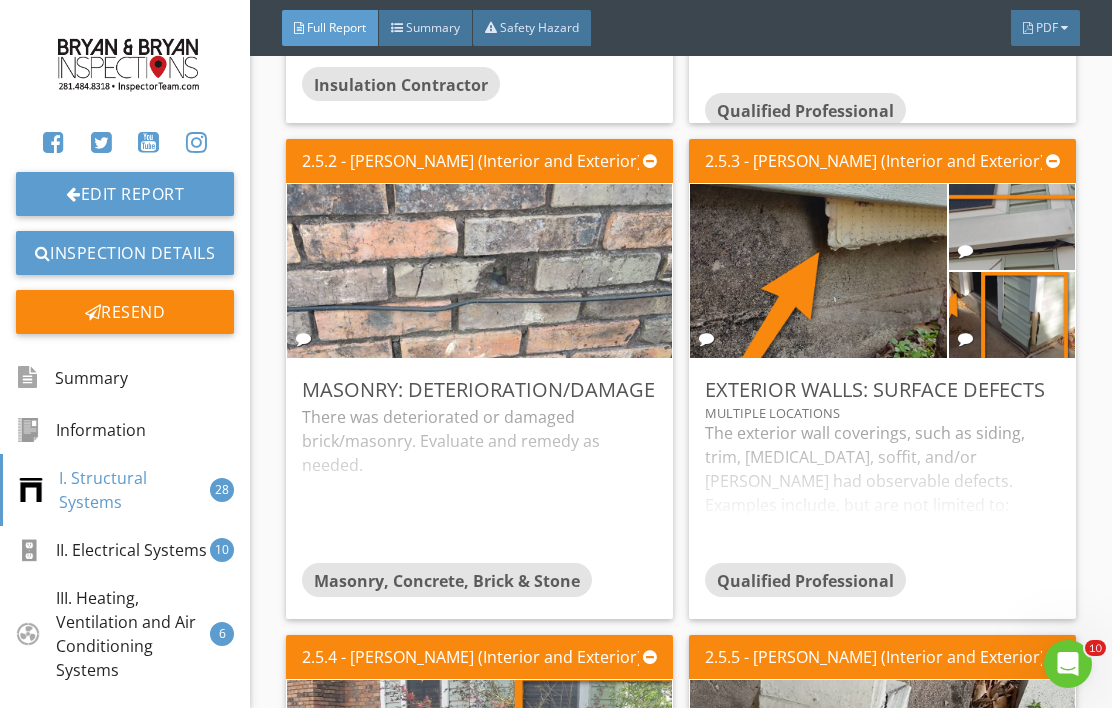 click at bounding box center (1012, 227) 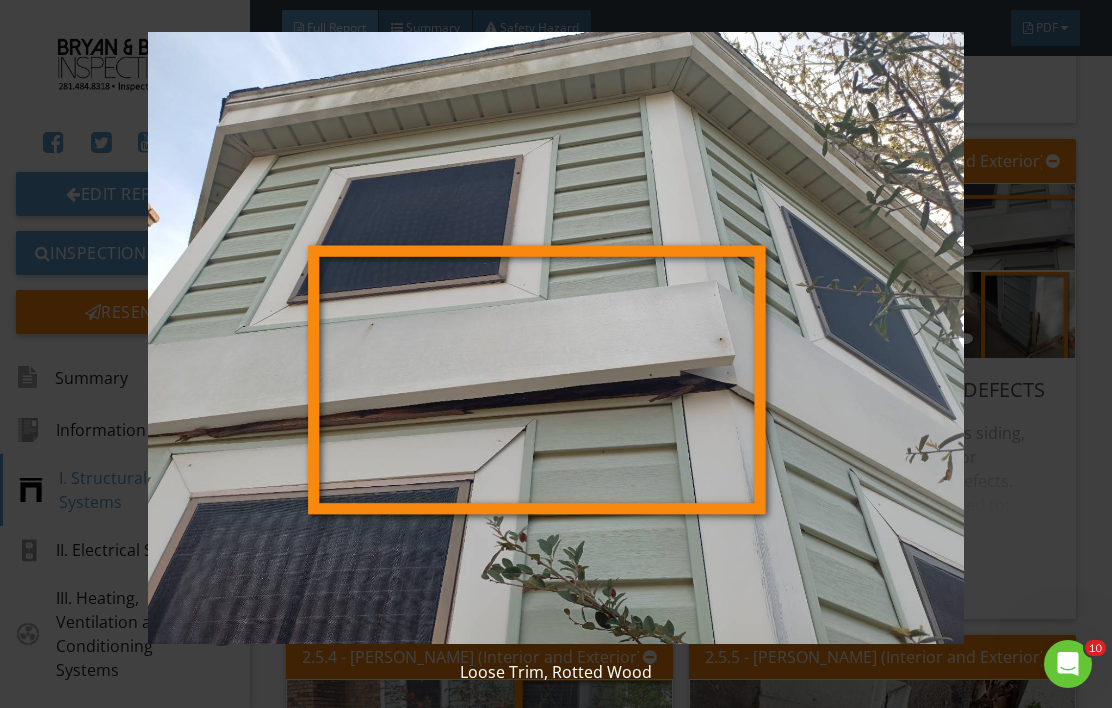 click on "Loose Trim, Rotted Wood" at bounding box center [556, 354] 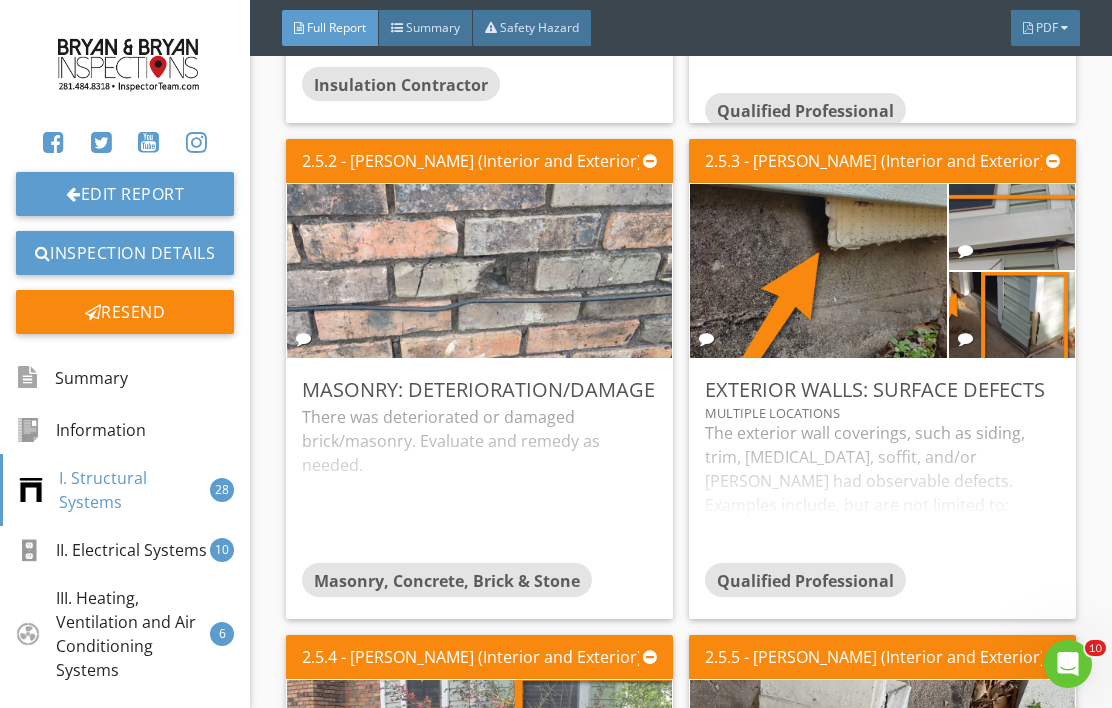 click at bounding box center (818, 271) 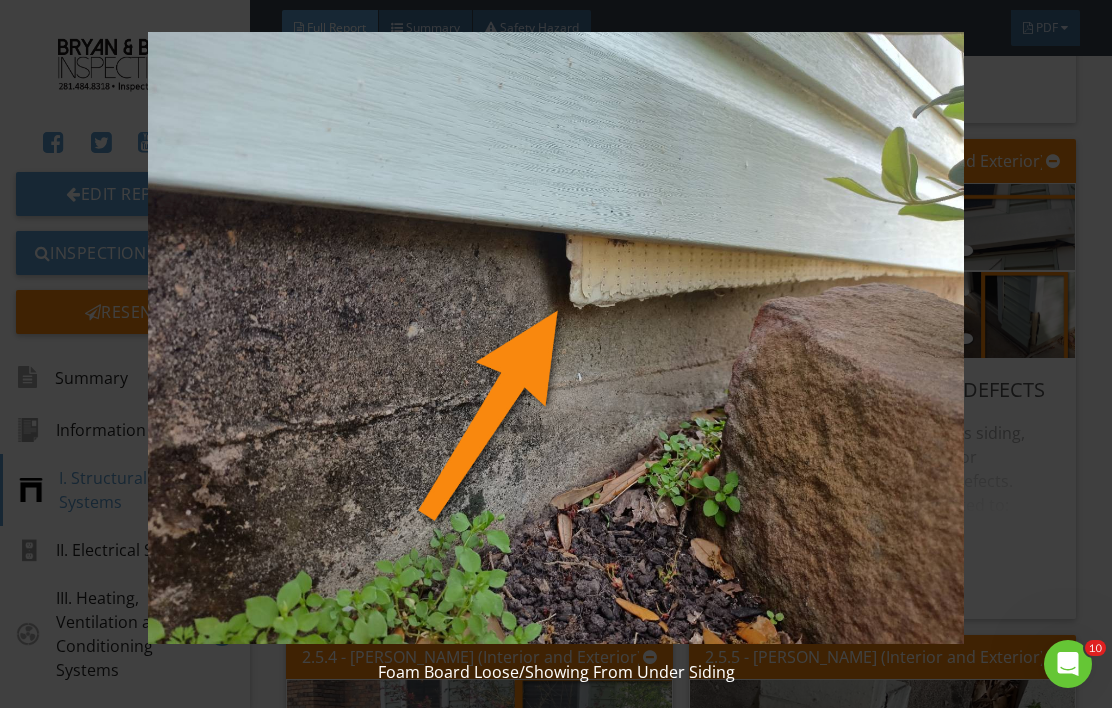 click at bounding box center [556, 338] 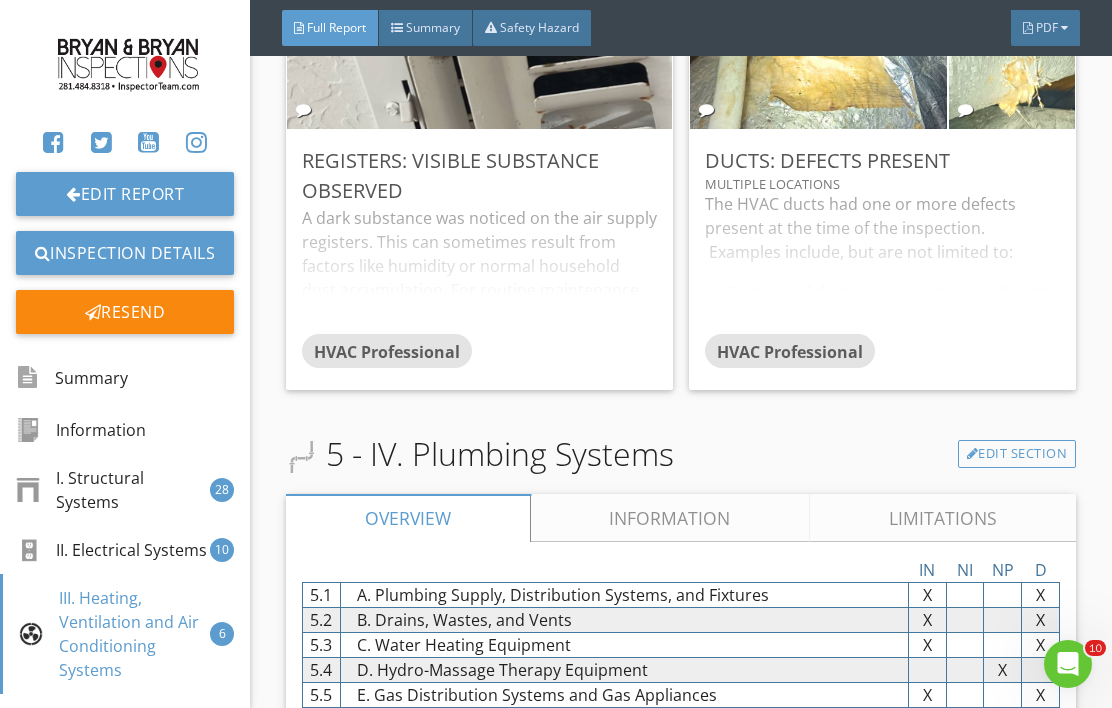 scroll, scrollTop: 13103, scrollLeft: 0, axis: vertical 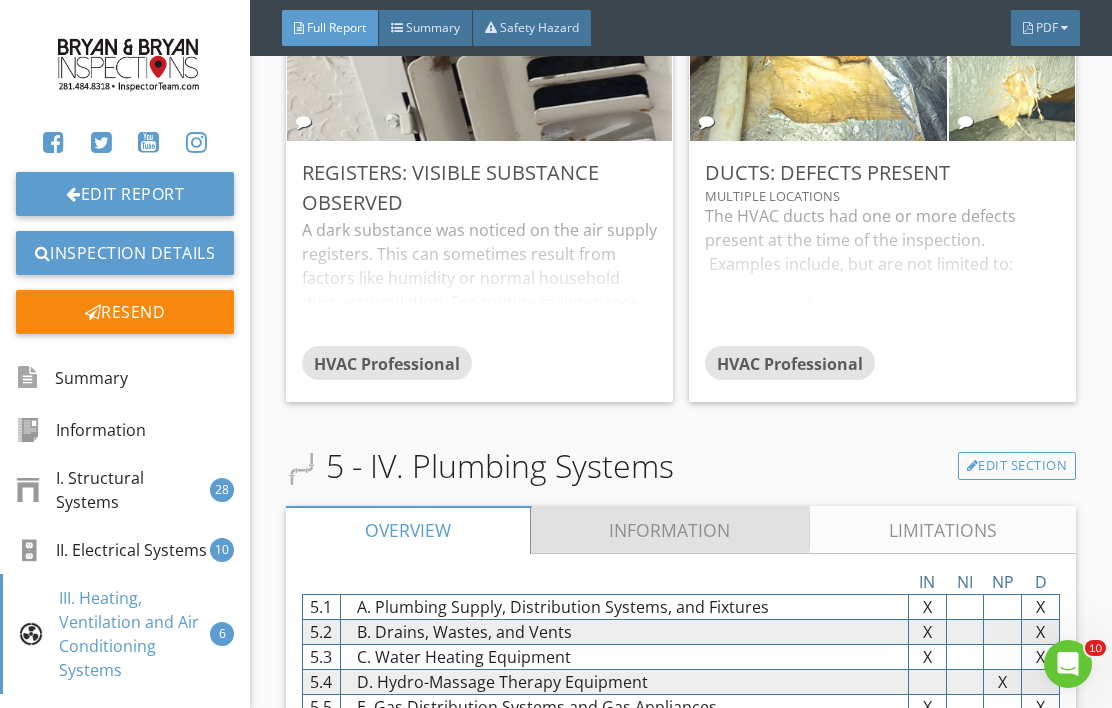click on "Information" at bounding box center (671, 530) 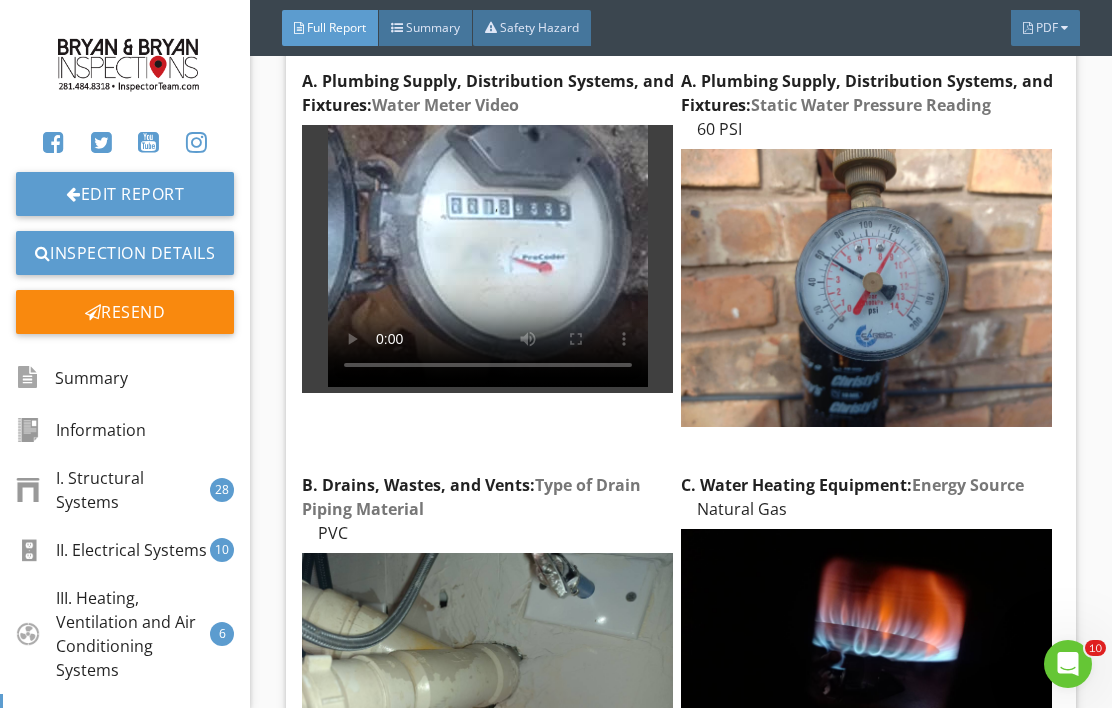 scroll, scrollTop: 14078, scrollLeft: 0, axis: vertical 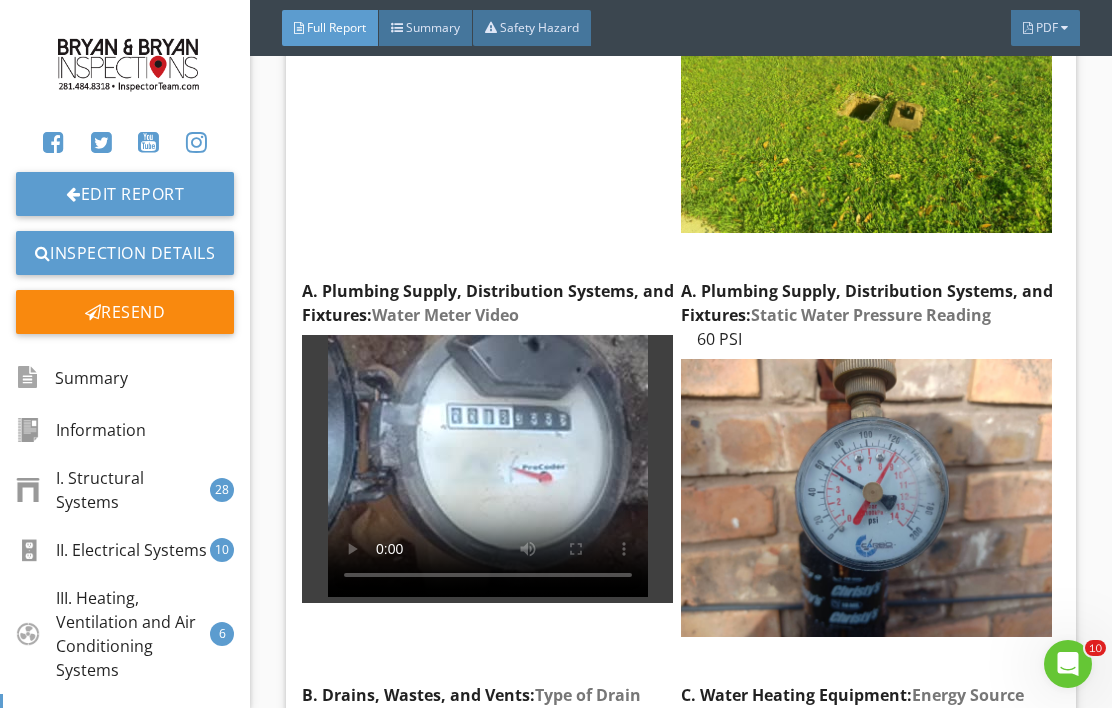 click on "I. Structural Systems" at bounding box center (113, 490) 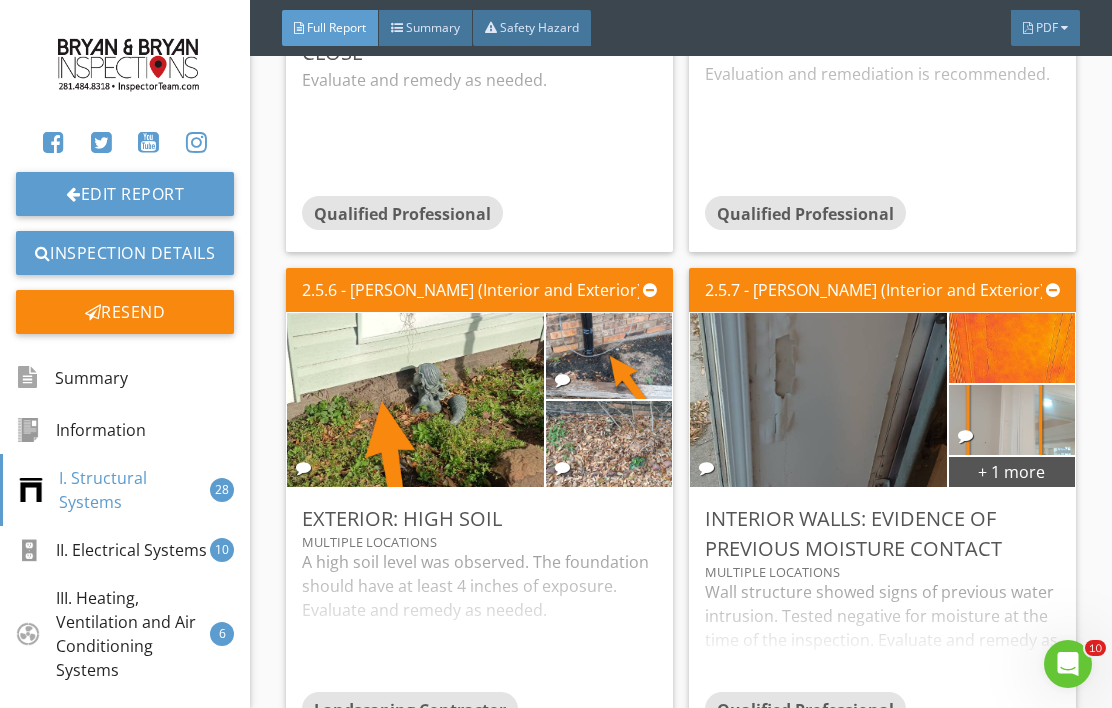 scroll, scrollTop: 5690, scrollLeft: 0, axis: vertical 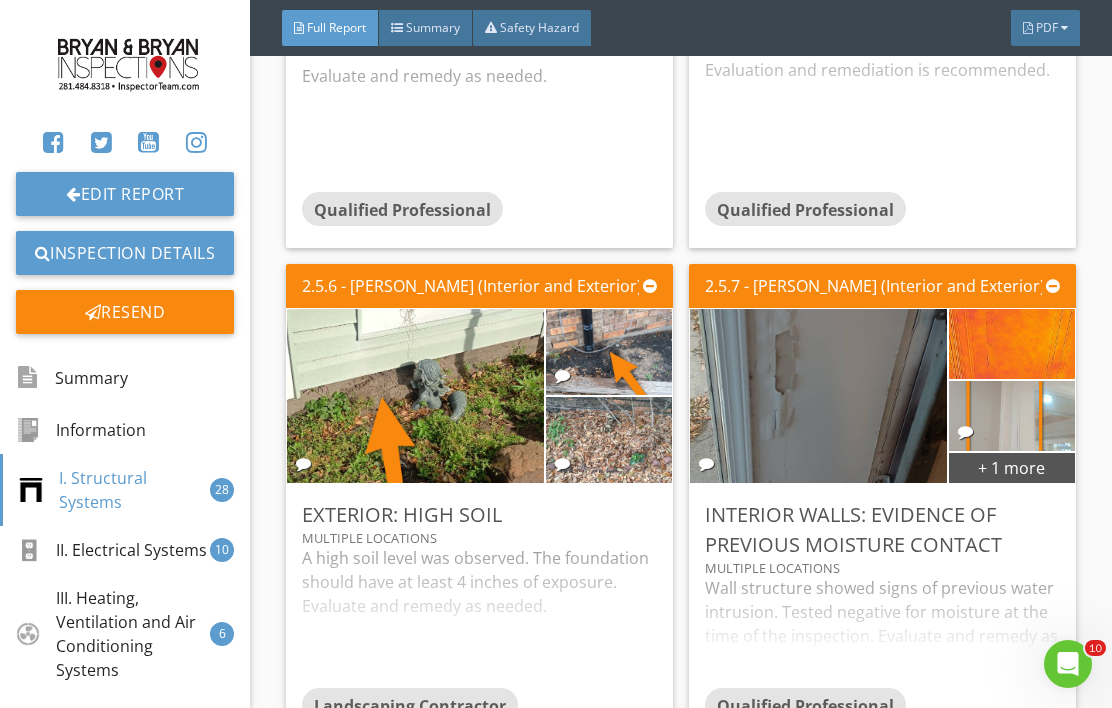 click at bounding box center (609, 440) 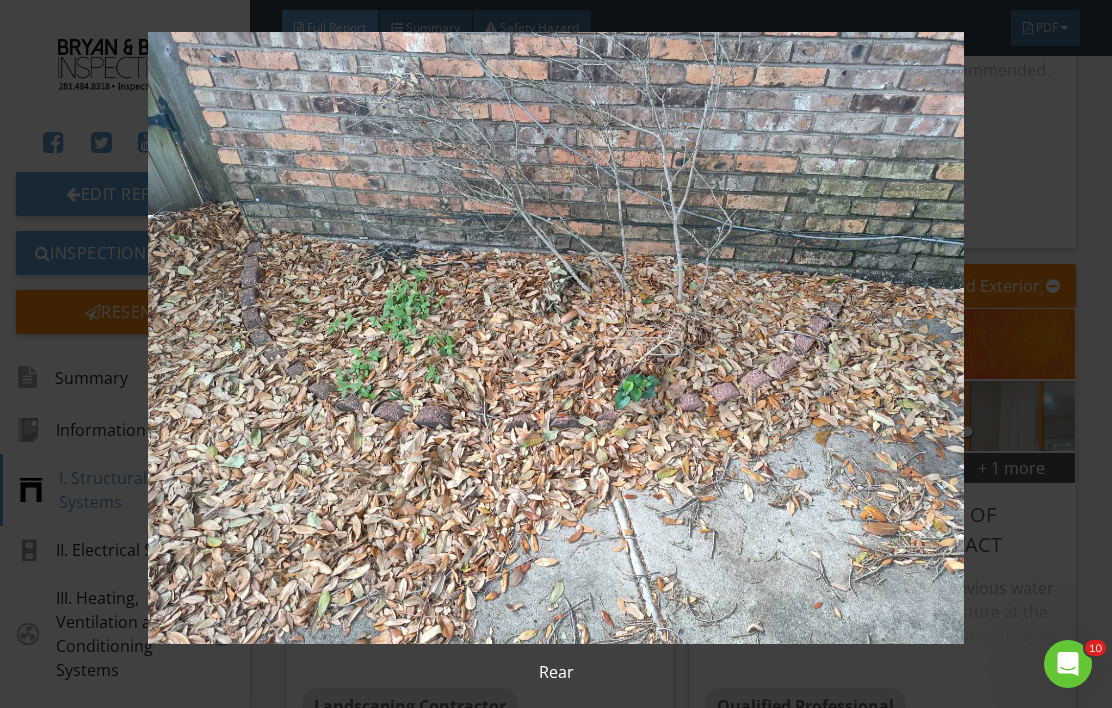 click at bounding box center [556, 338] 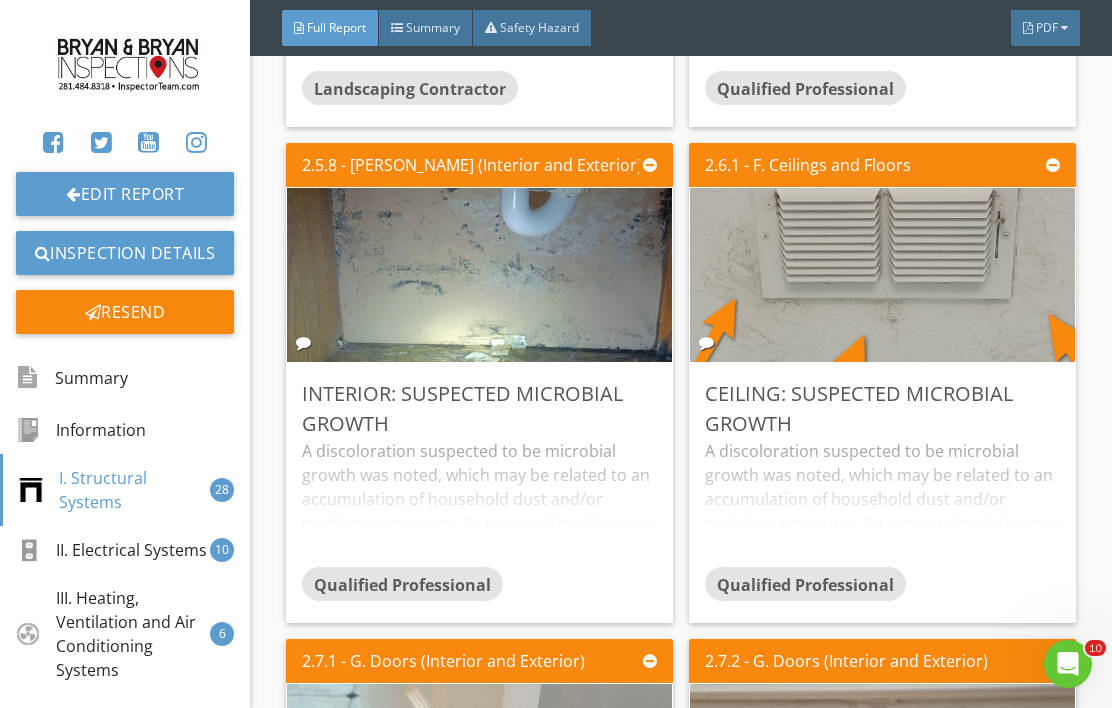 scroll, scrollTop: 6308, scrollLeft: 0, axis: vertical 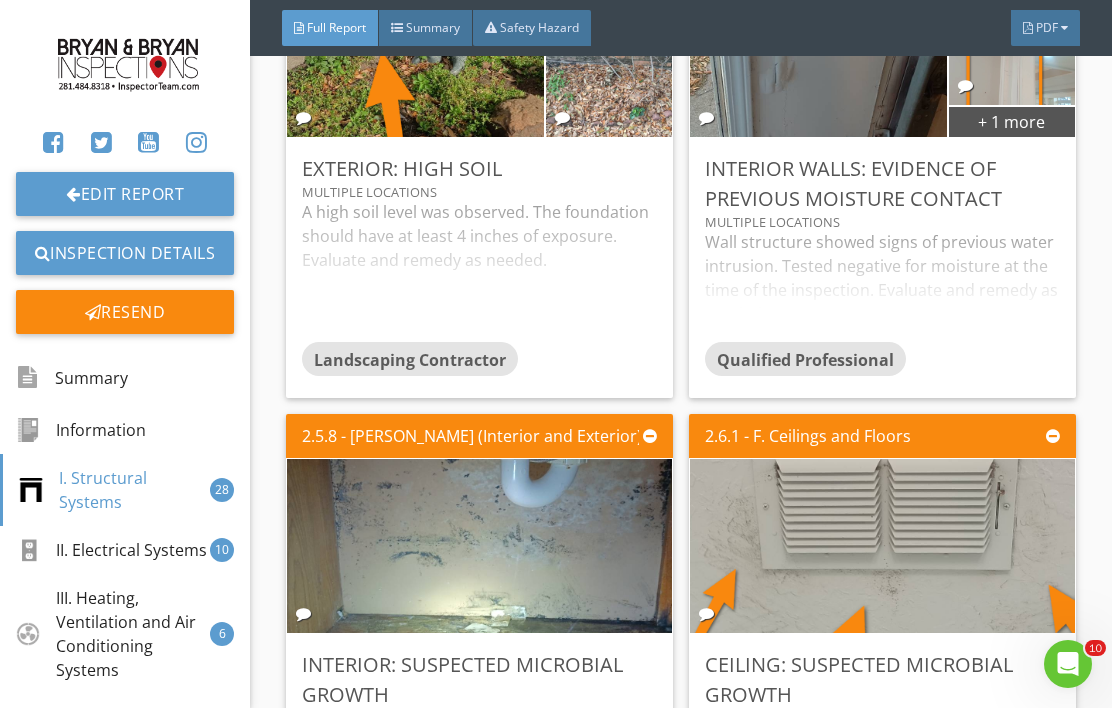click on "I. Structural Systems" at bounding box center [114, 490] 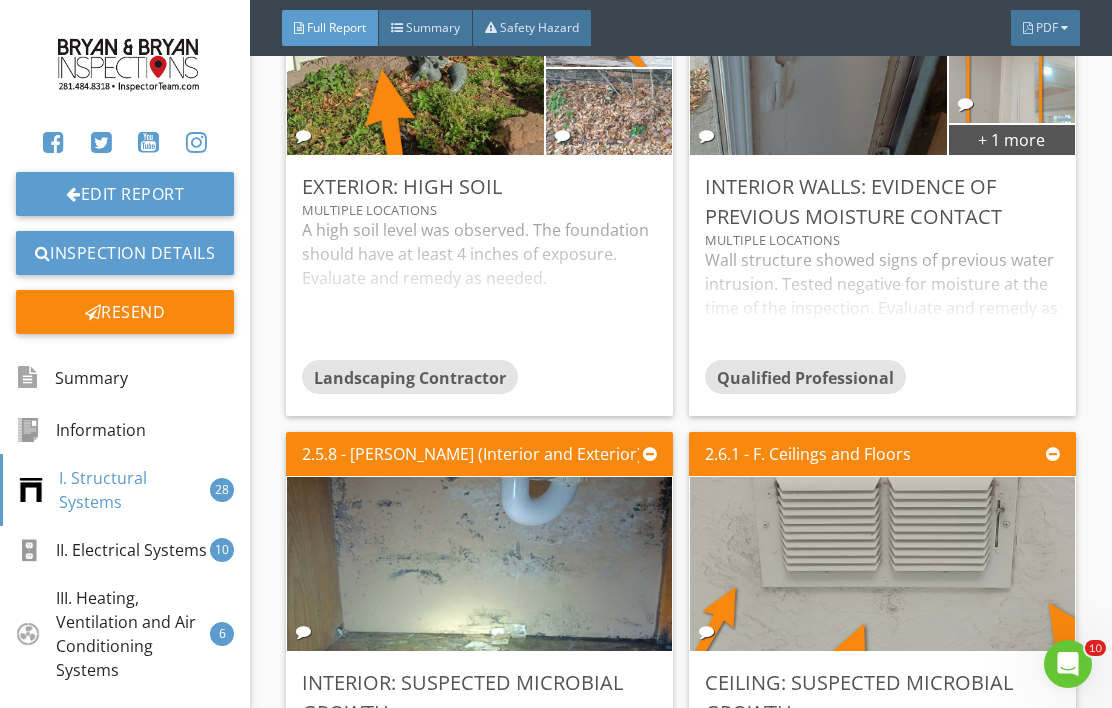 scroll, scrollTop: 1466, scrollLeft: 0, axis: vertical 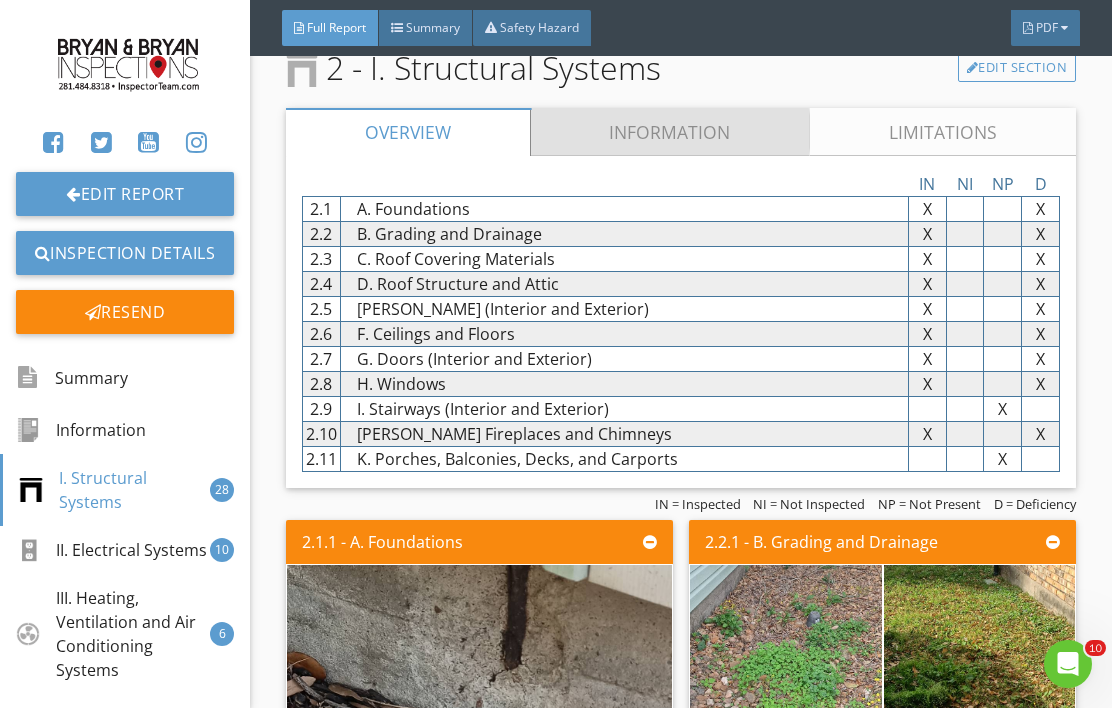 click on "Information" at bounding box center [671, 132] 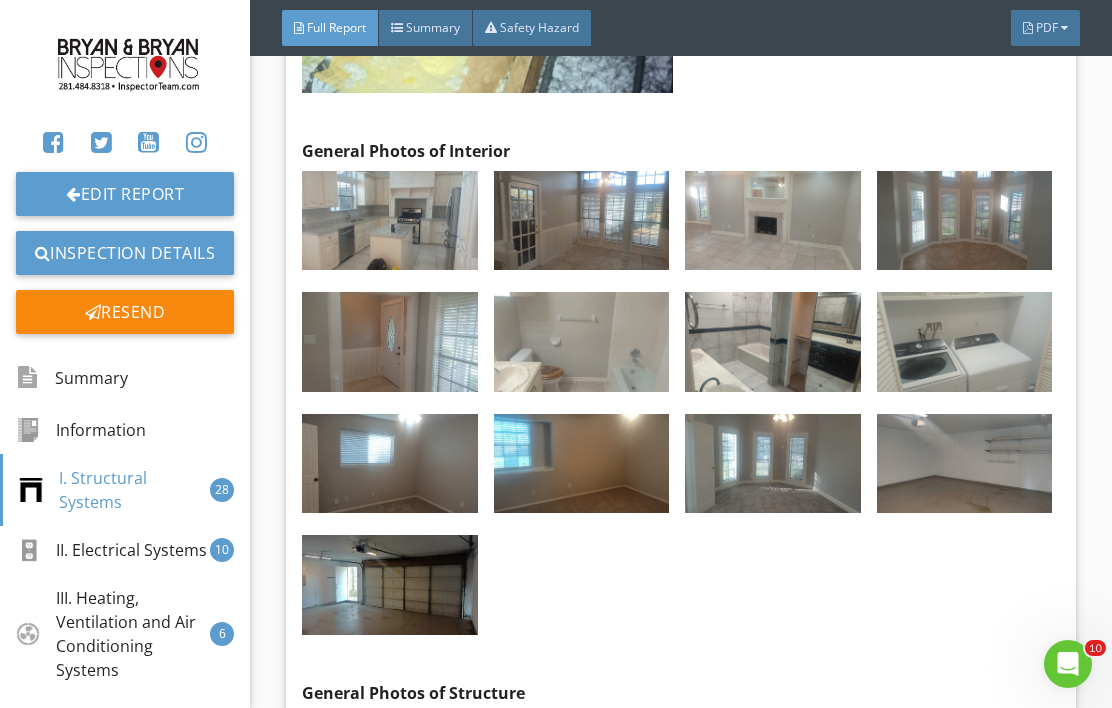 scroll, scrollTop: 3566, scrollLeft: 0, axis: vertical 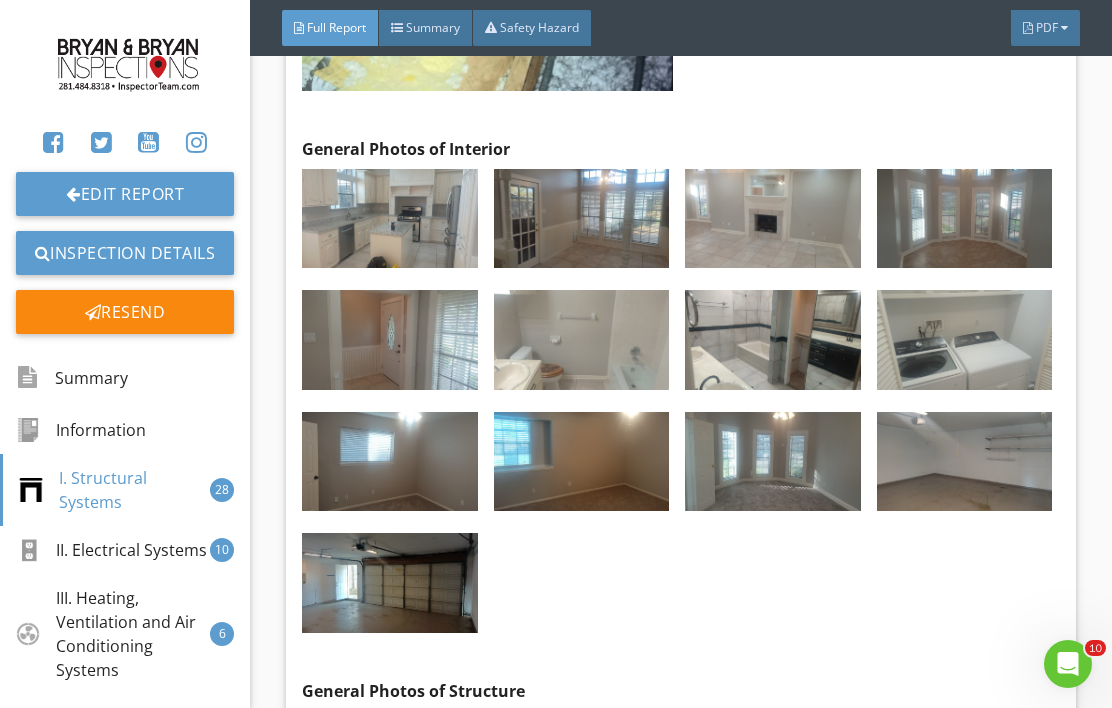 click on "PDF" at bounding box center (1045, 28) 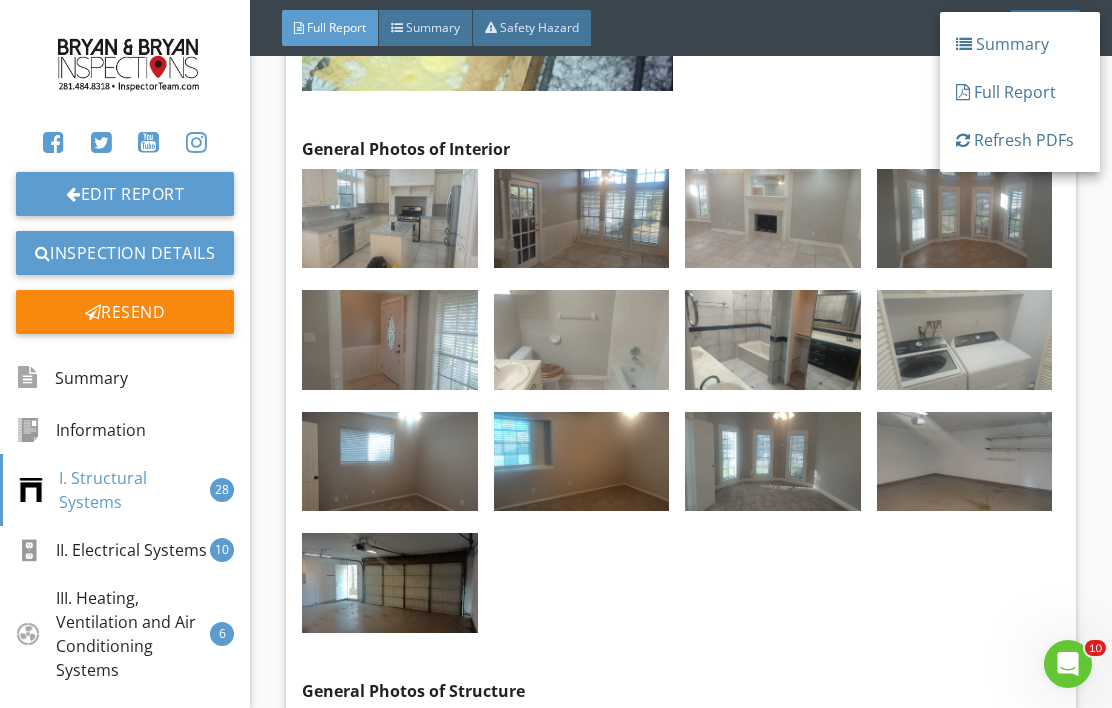 click at bounding box center [389, 582] 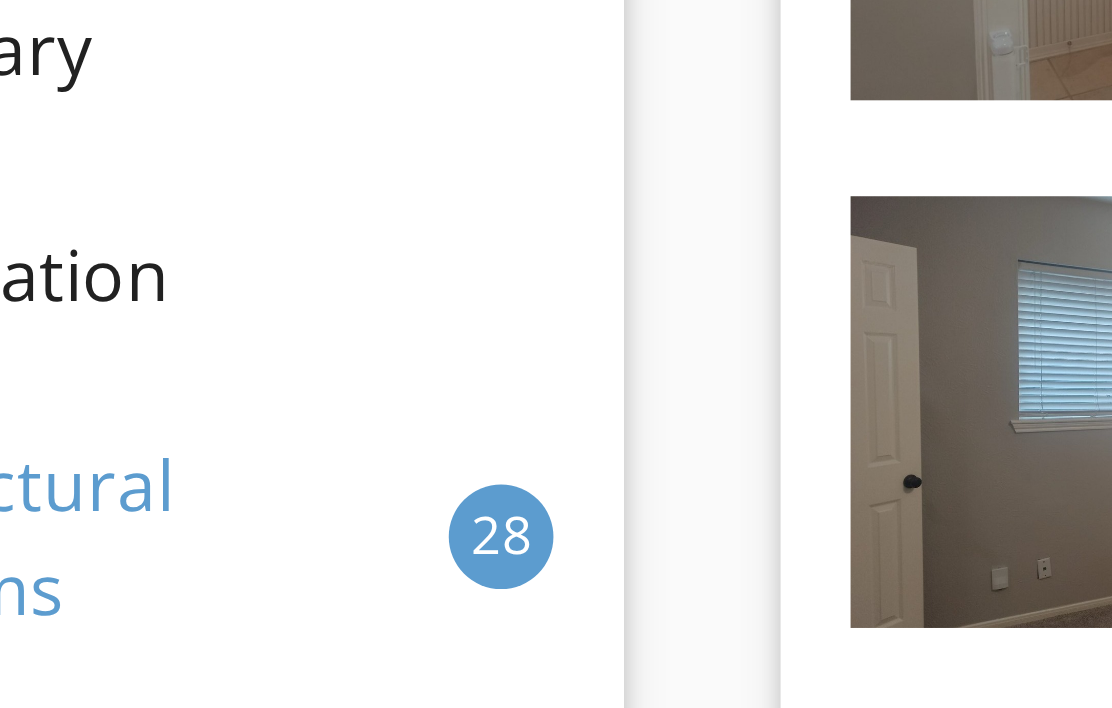 click at bounding box center (389, 582) 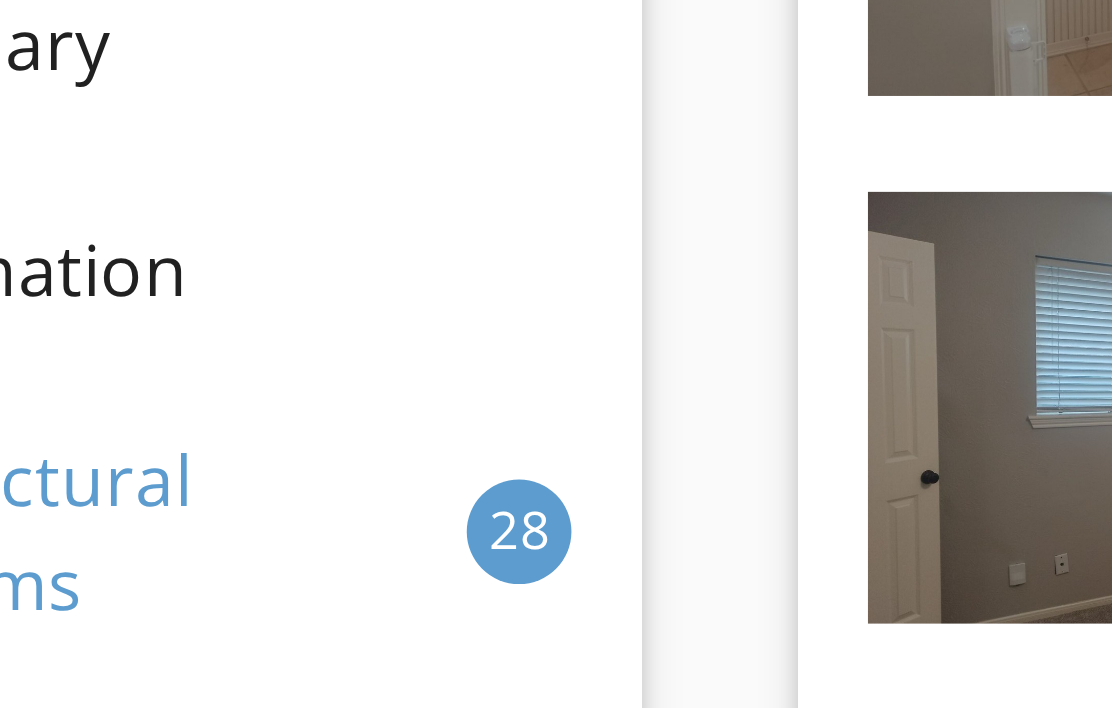 click at bounding box center [389, 582] 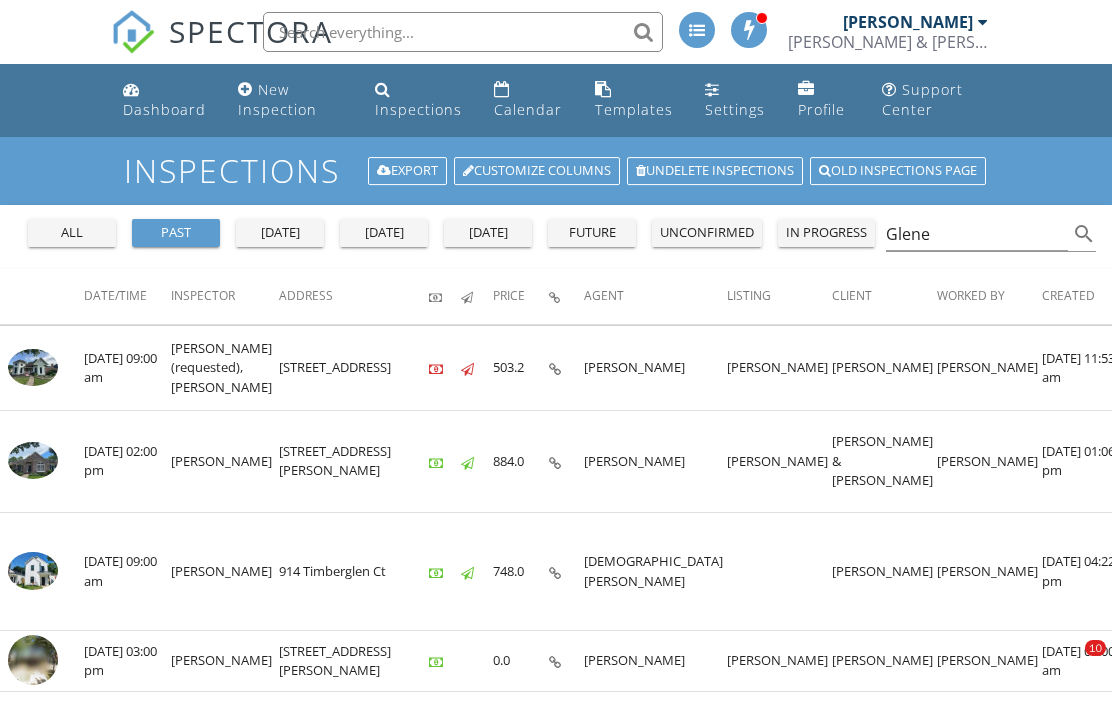 scroll, scrollTop: 1843, scrollLeft: 0, axis: vertical 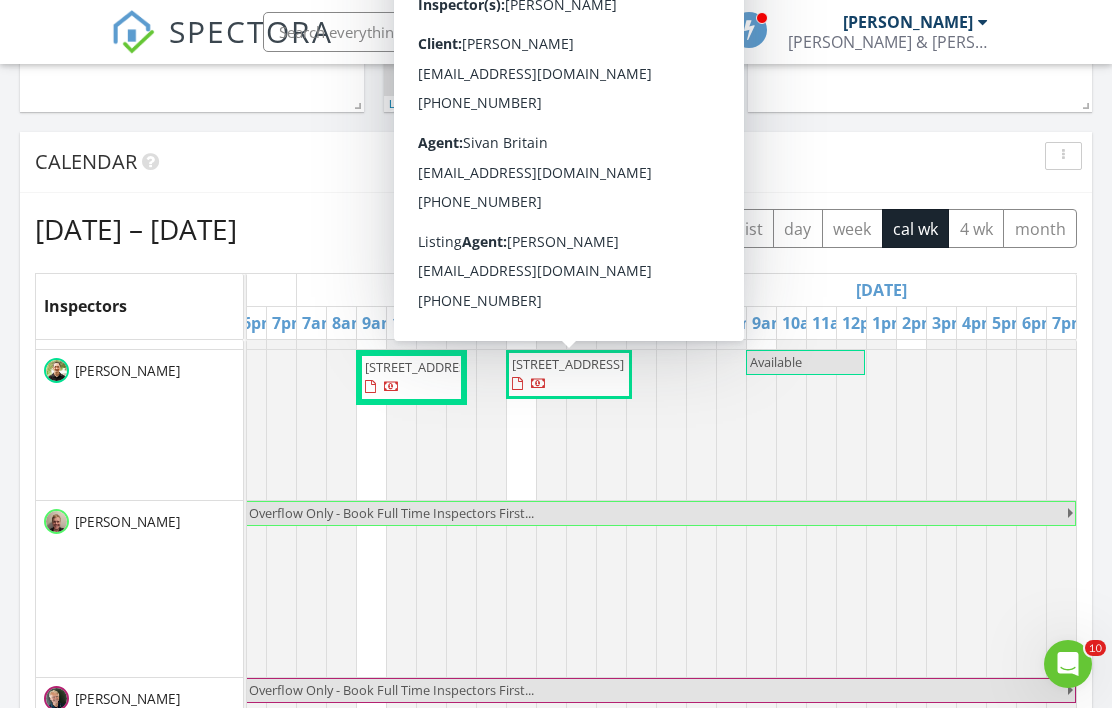 click on "22211 Bucktrout Ln , Katy 77449" at bounding box center [568, 364] 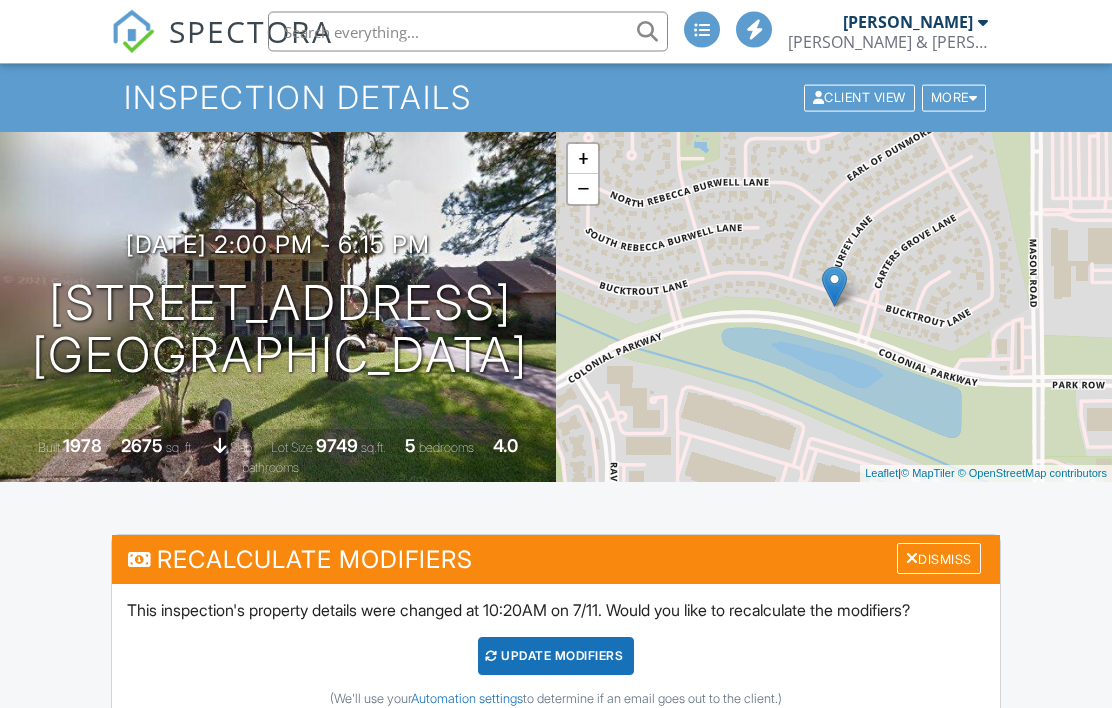 scroll, scrollTop: 144, scrollLeft: 0, axis: vertical 